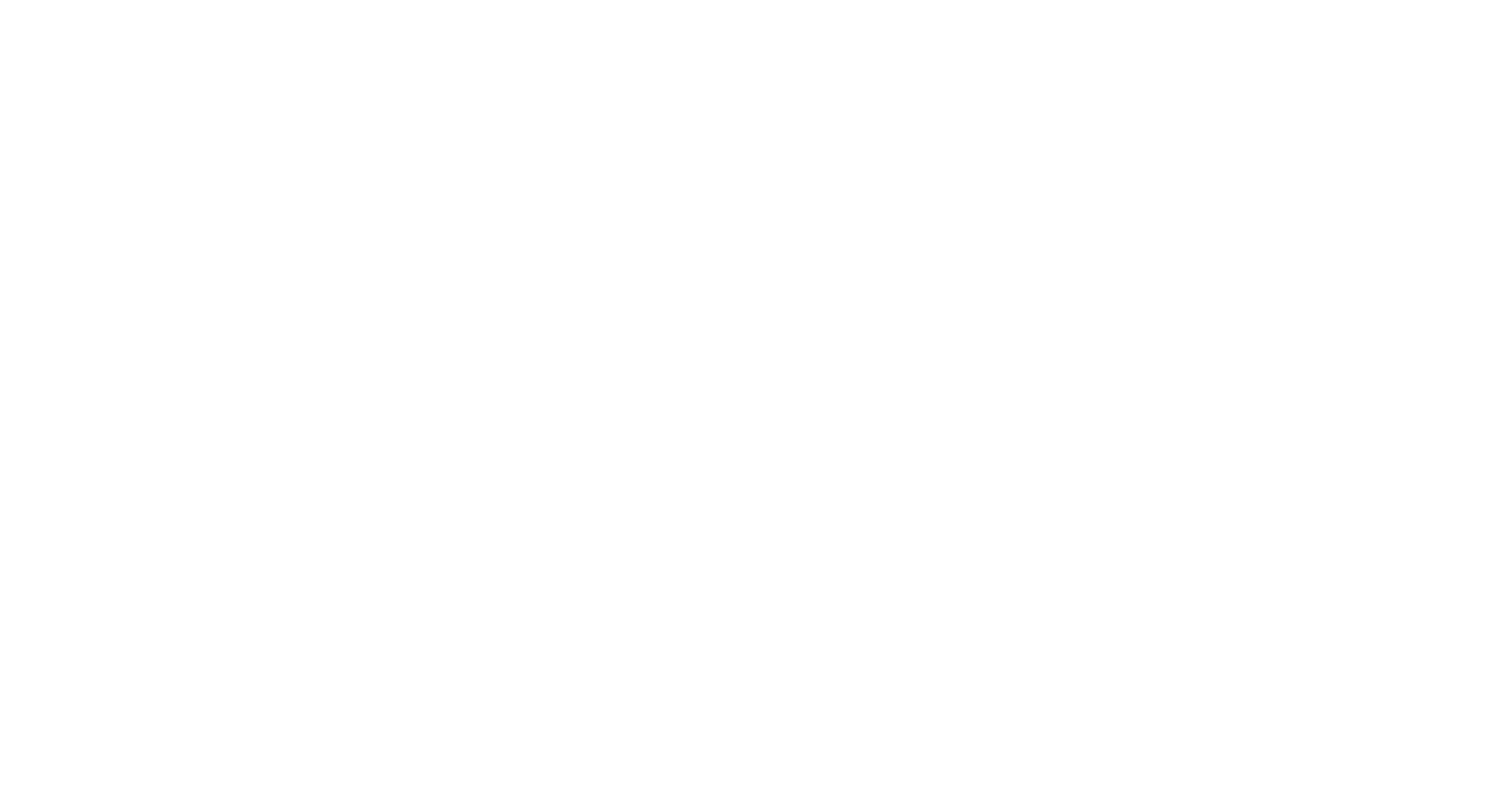 scroll, scrollTop: 0, scrollLeft: 0, axis: both 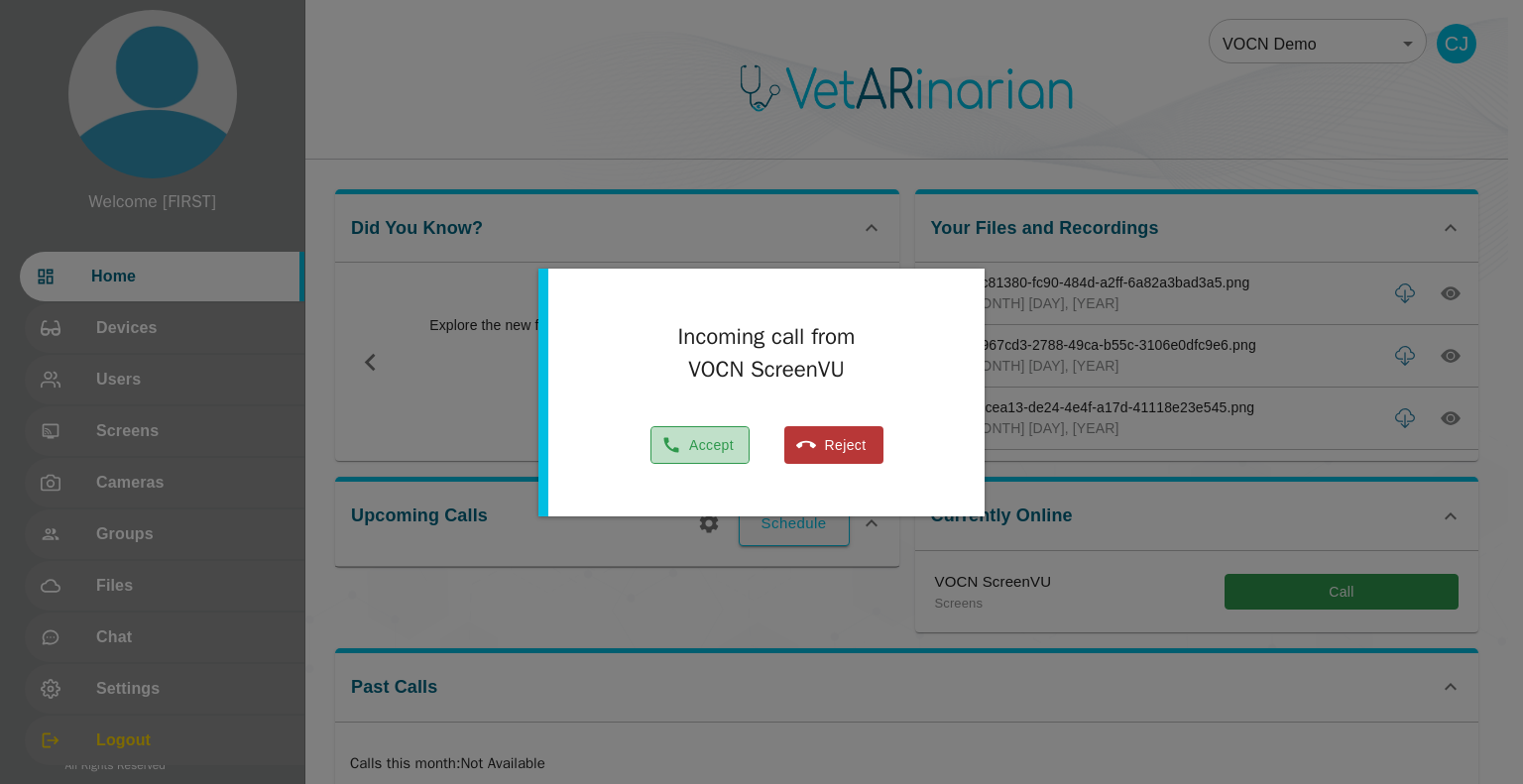 click on "Accept" at bounding box center [700, 445] 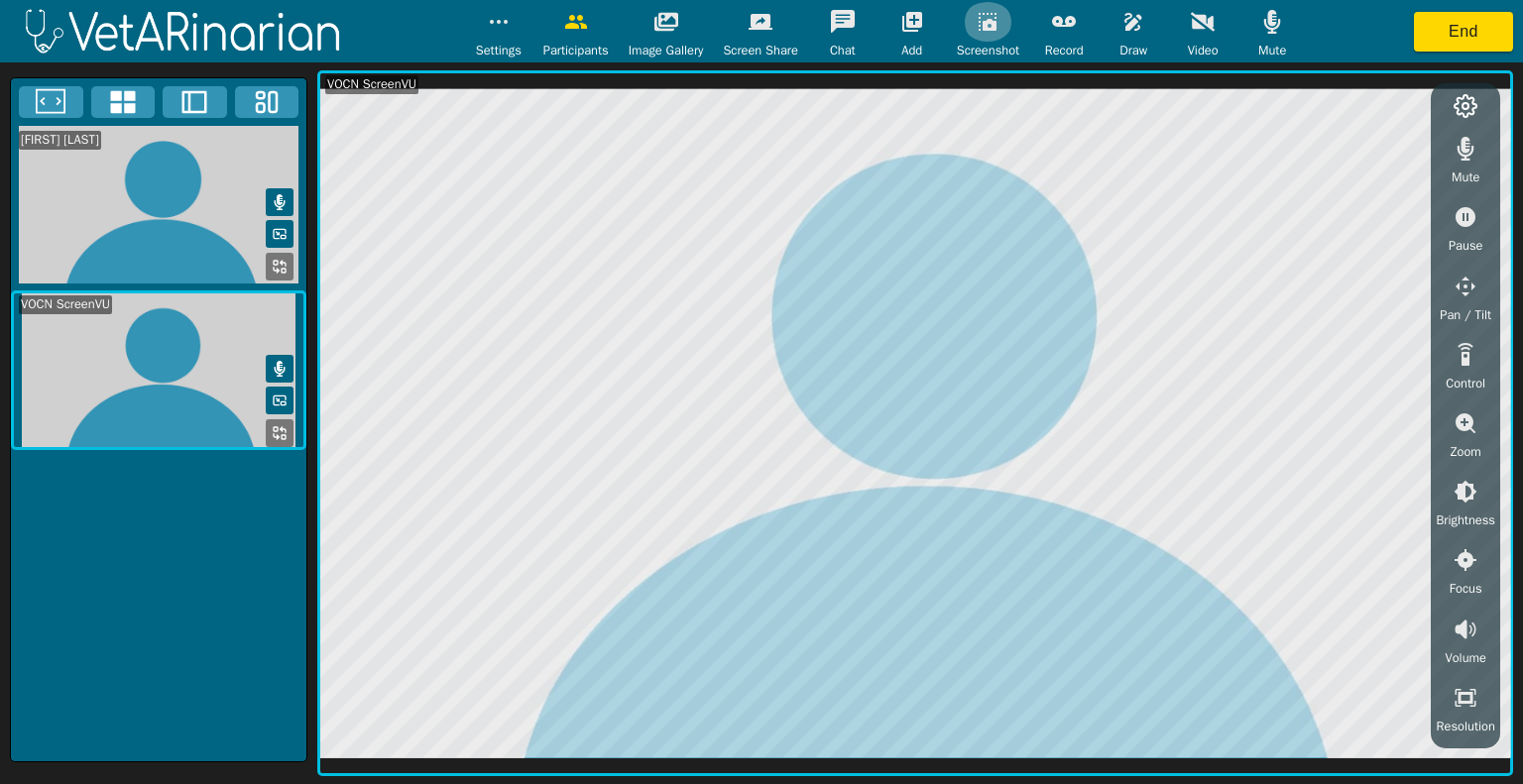 click 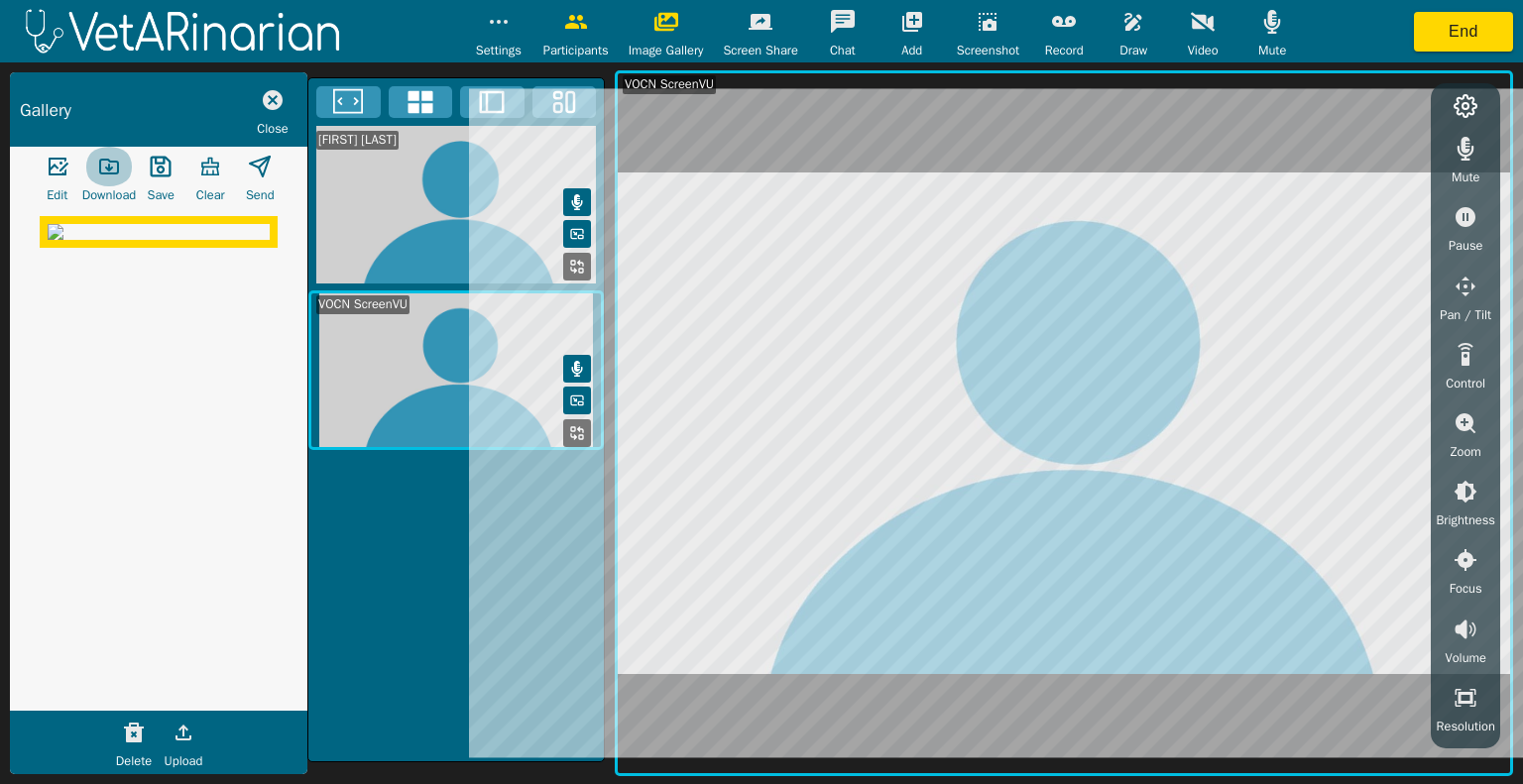 click at bounding box center (109, 167) 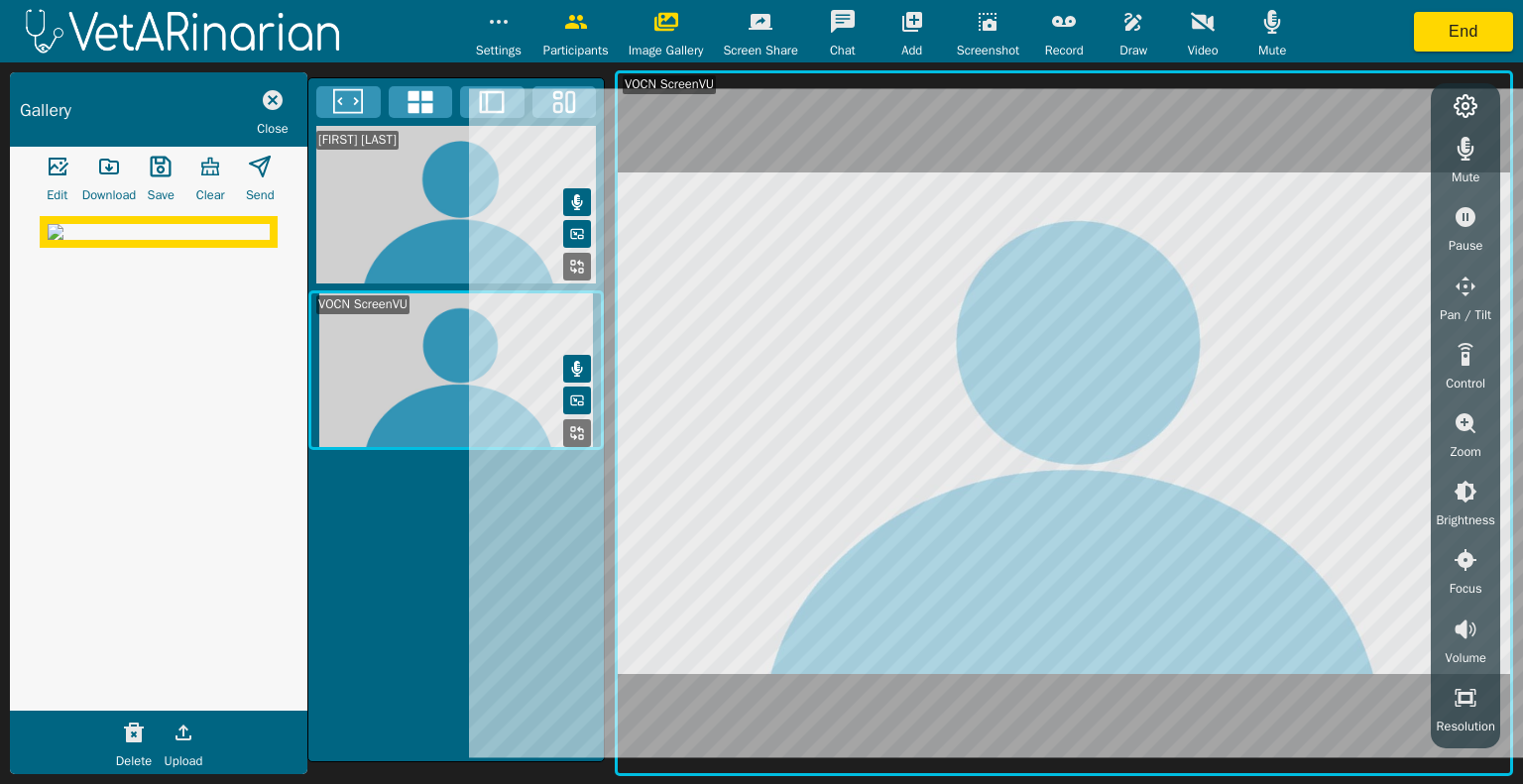 click 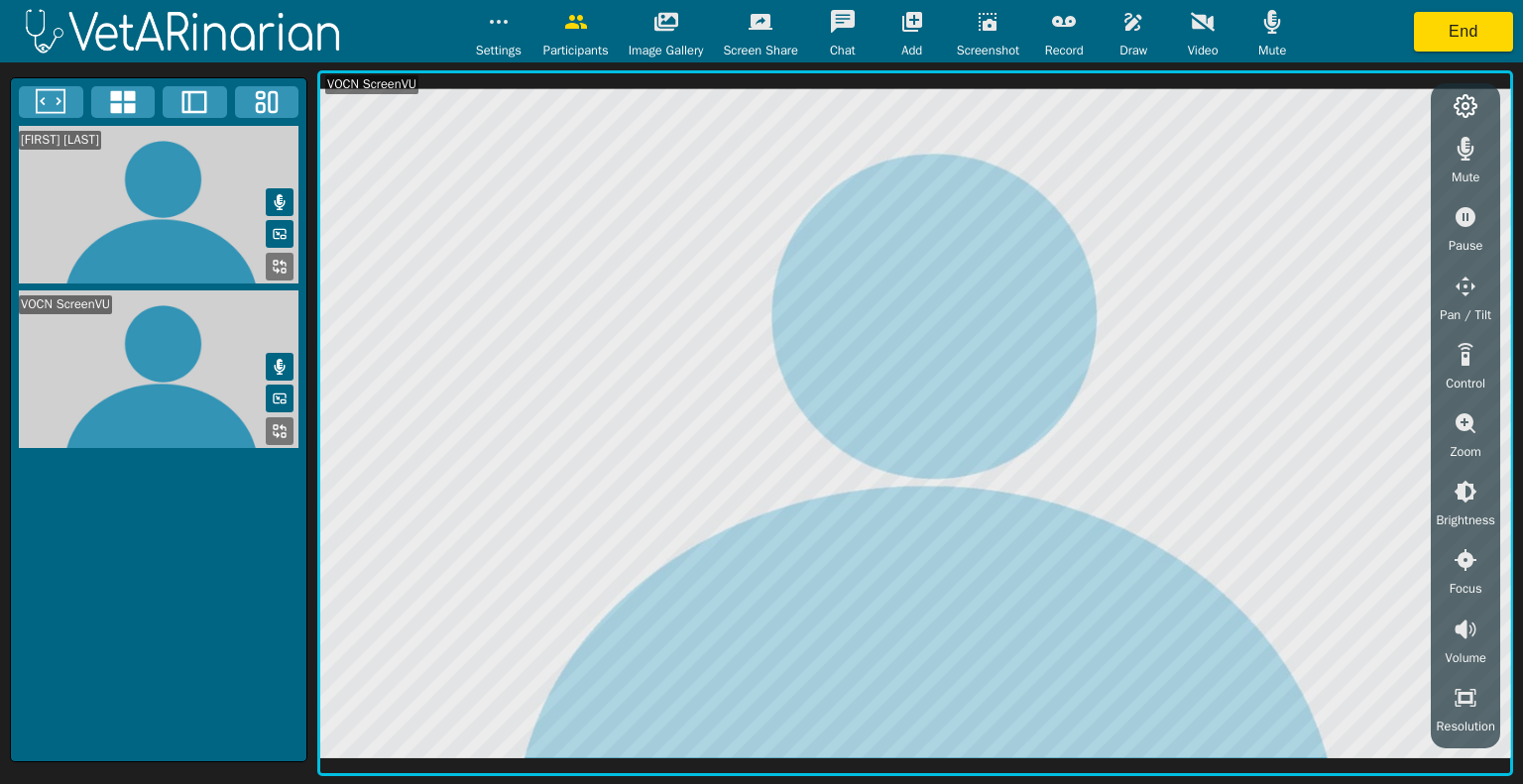 click 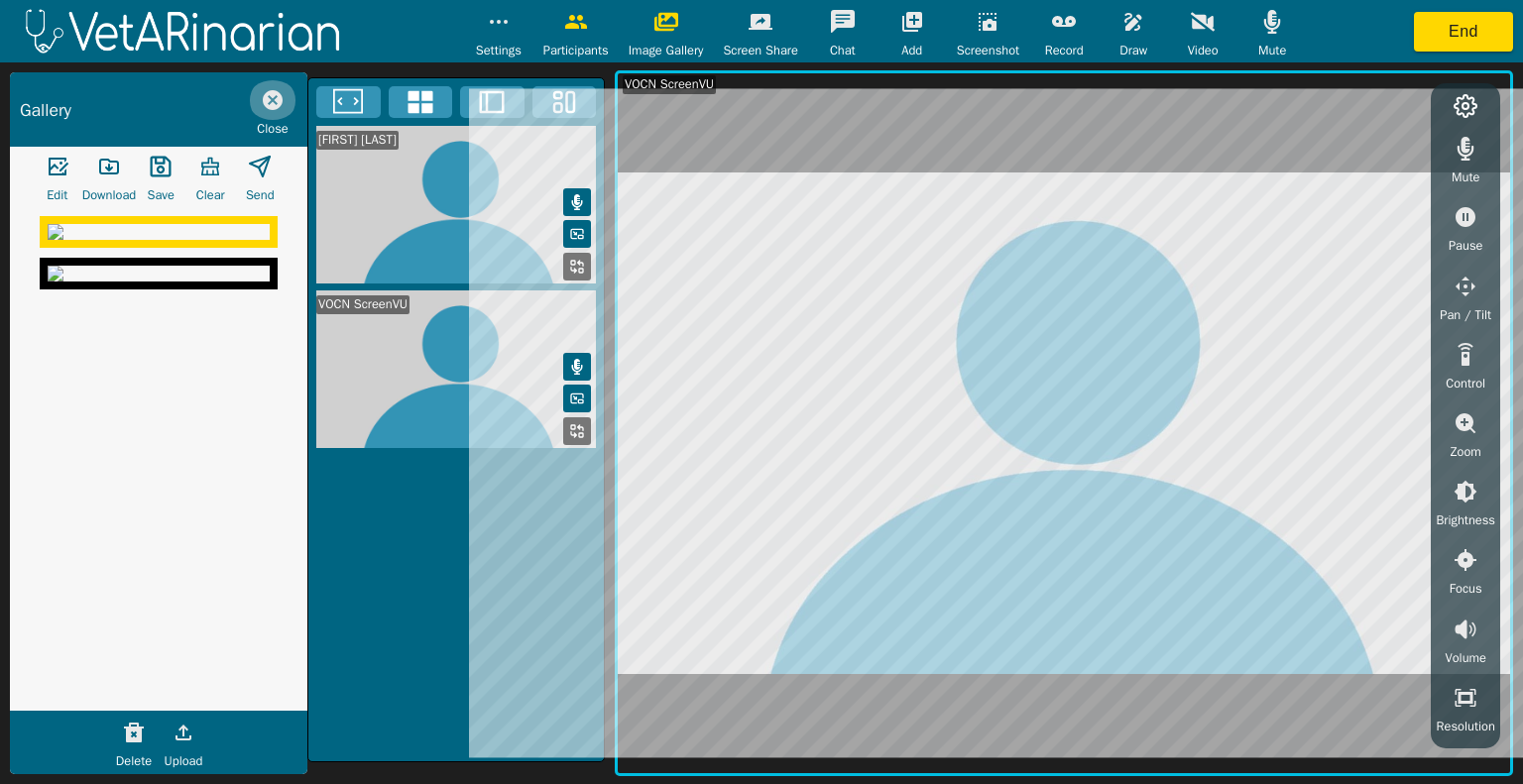 click 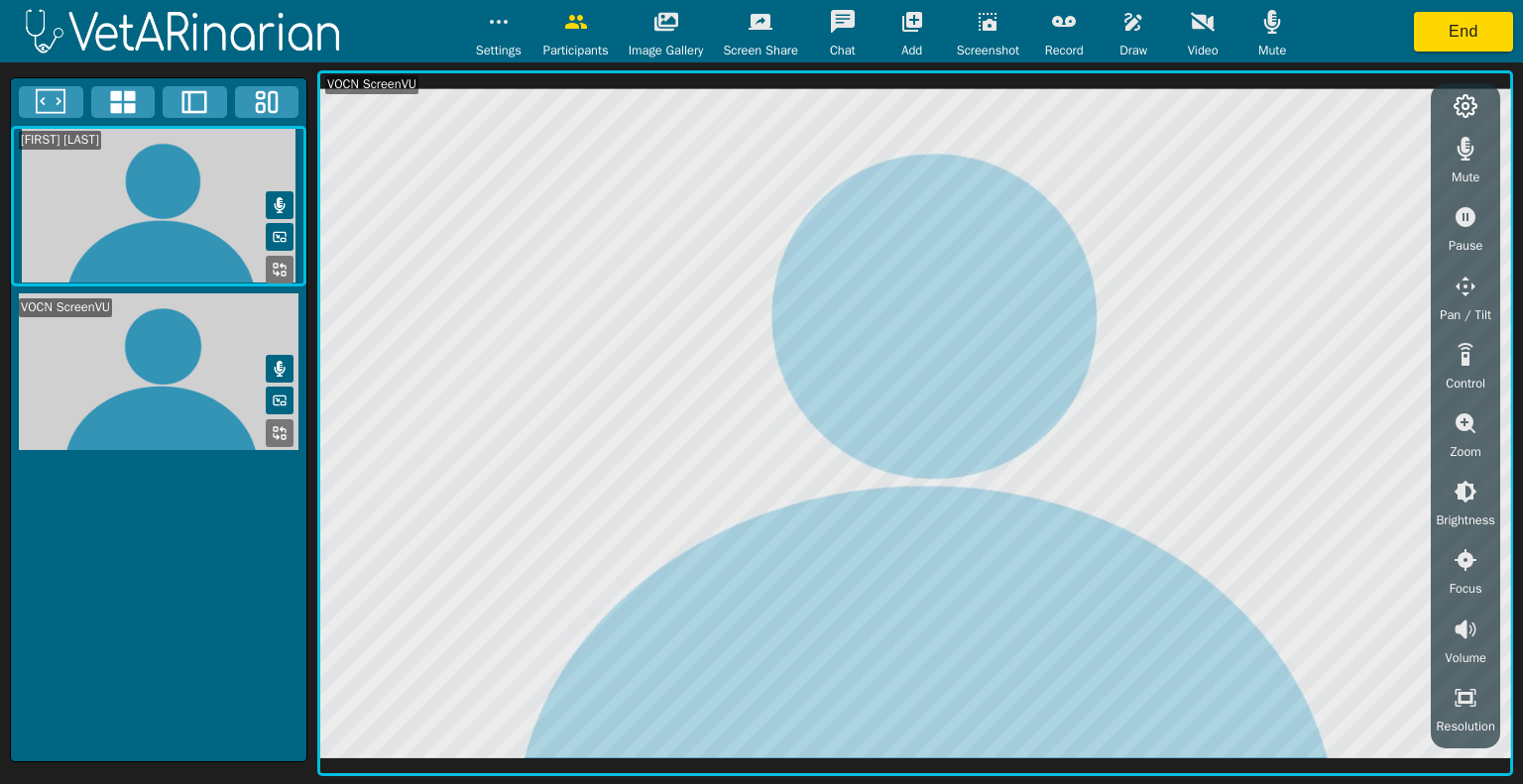 click 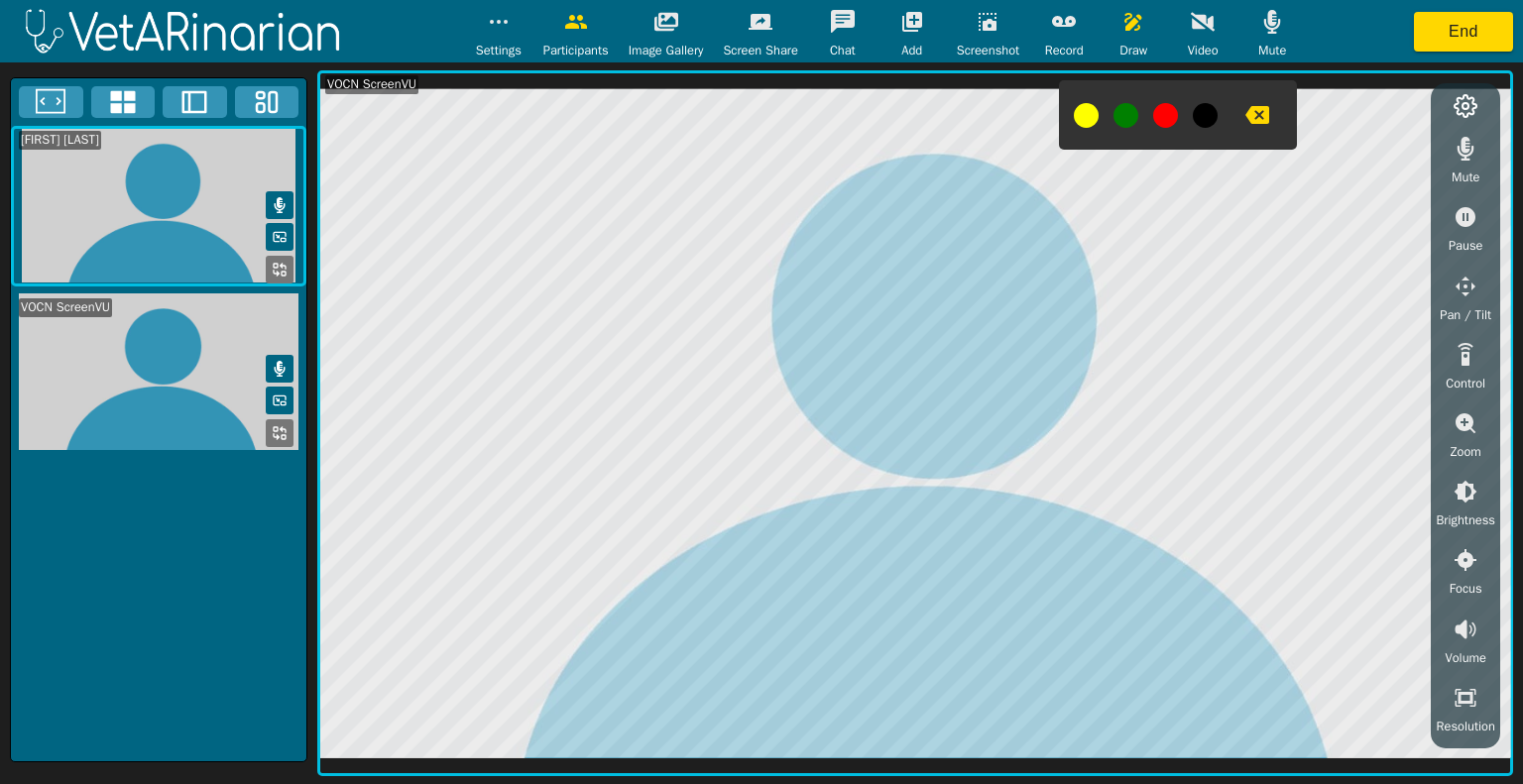 click at bounding box center [1086, 115] 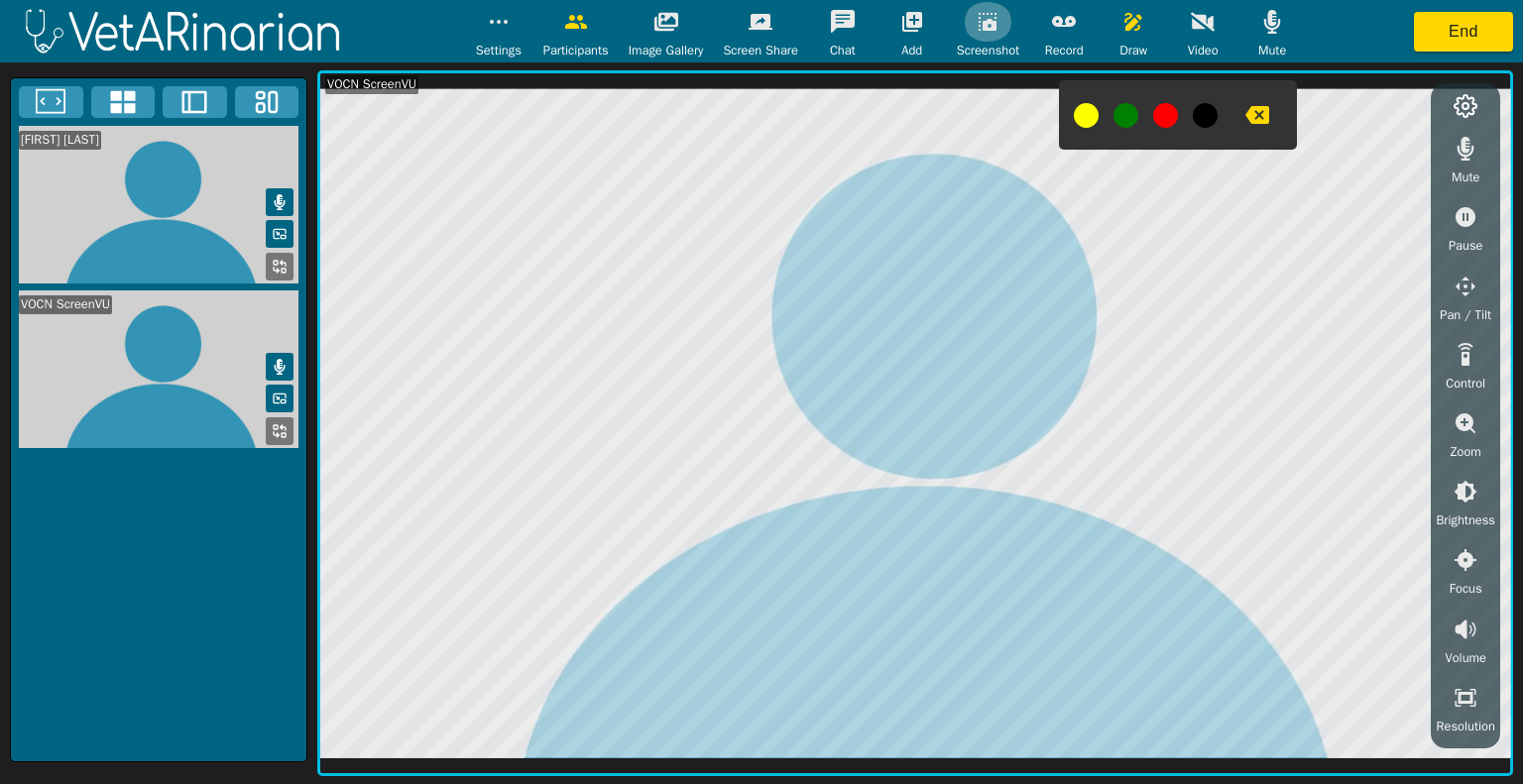 click at bounding box center [988, 22] 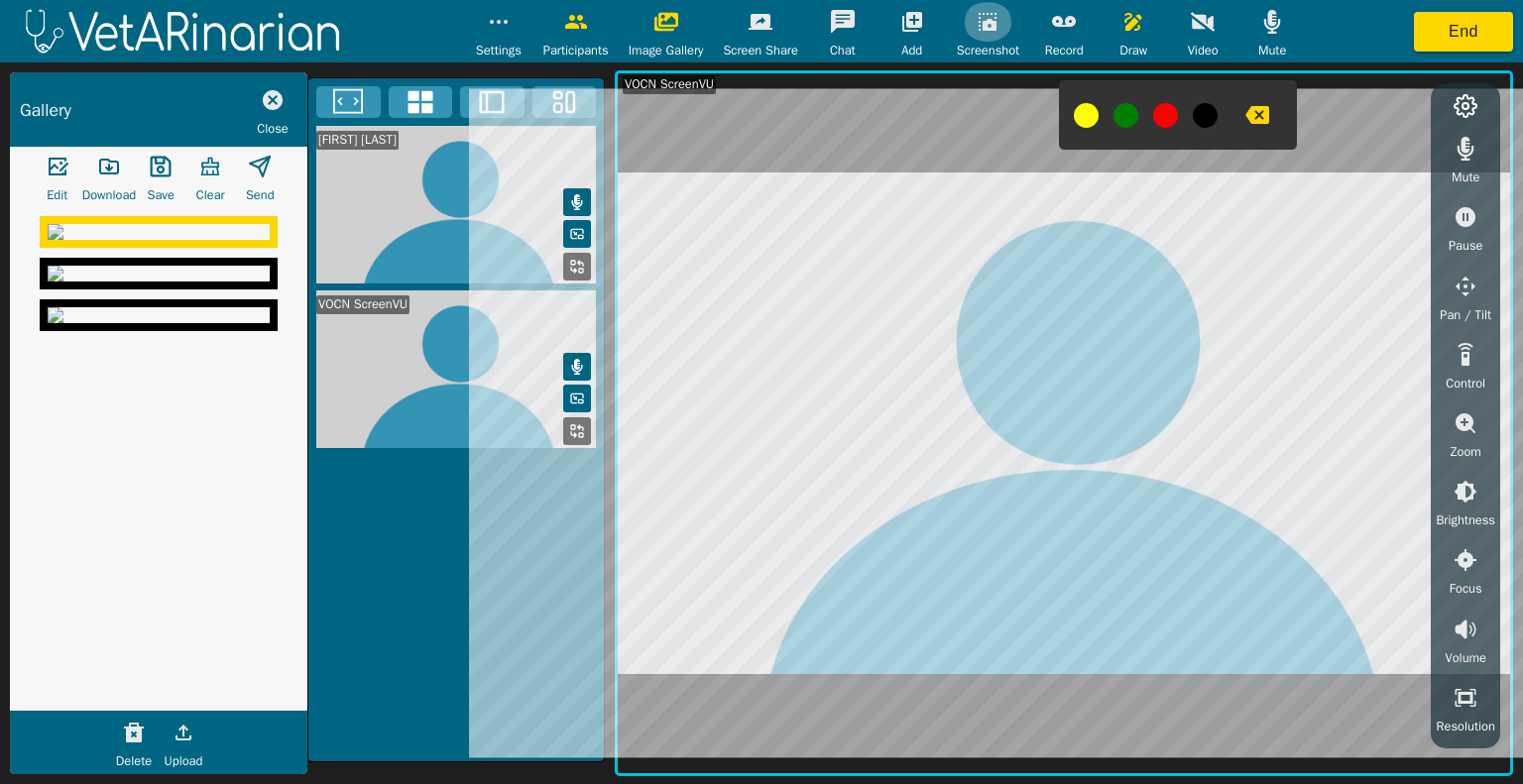 click at bounding box center [988, 22] 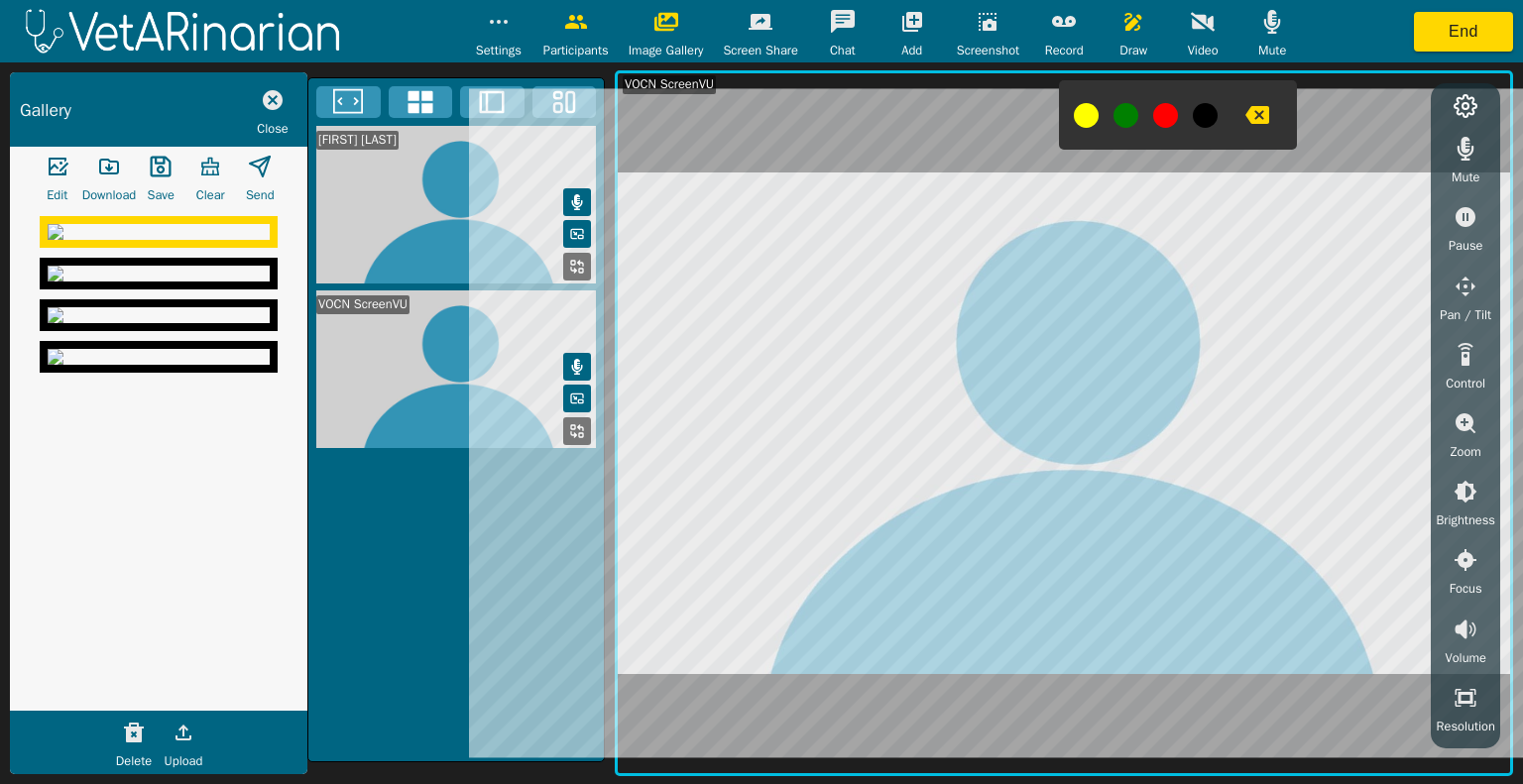 click at bounding box center [988, 22] 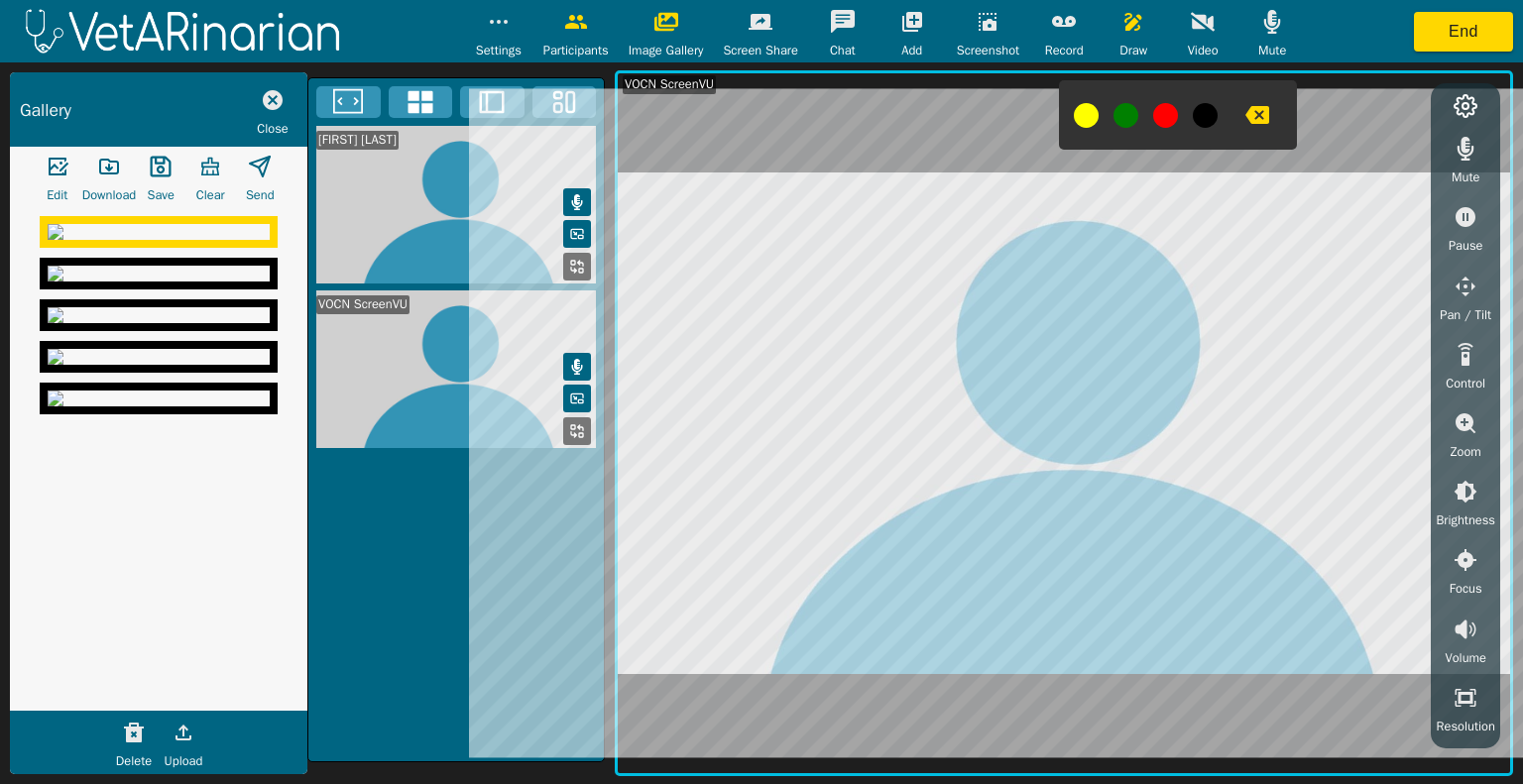 click 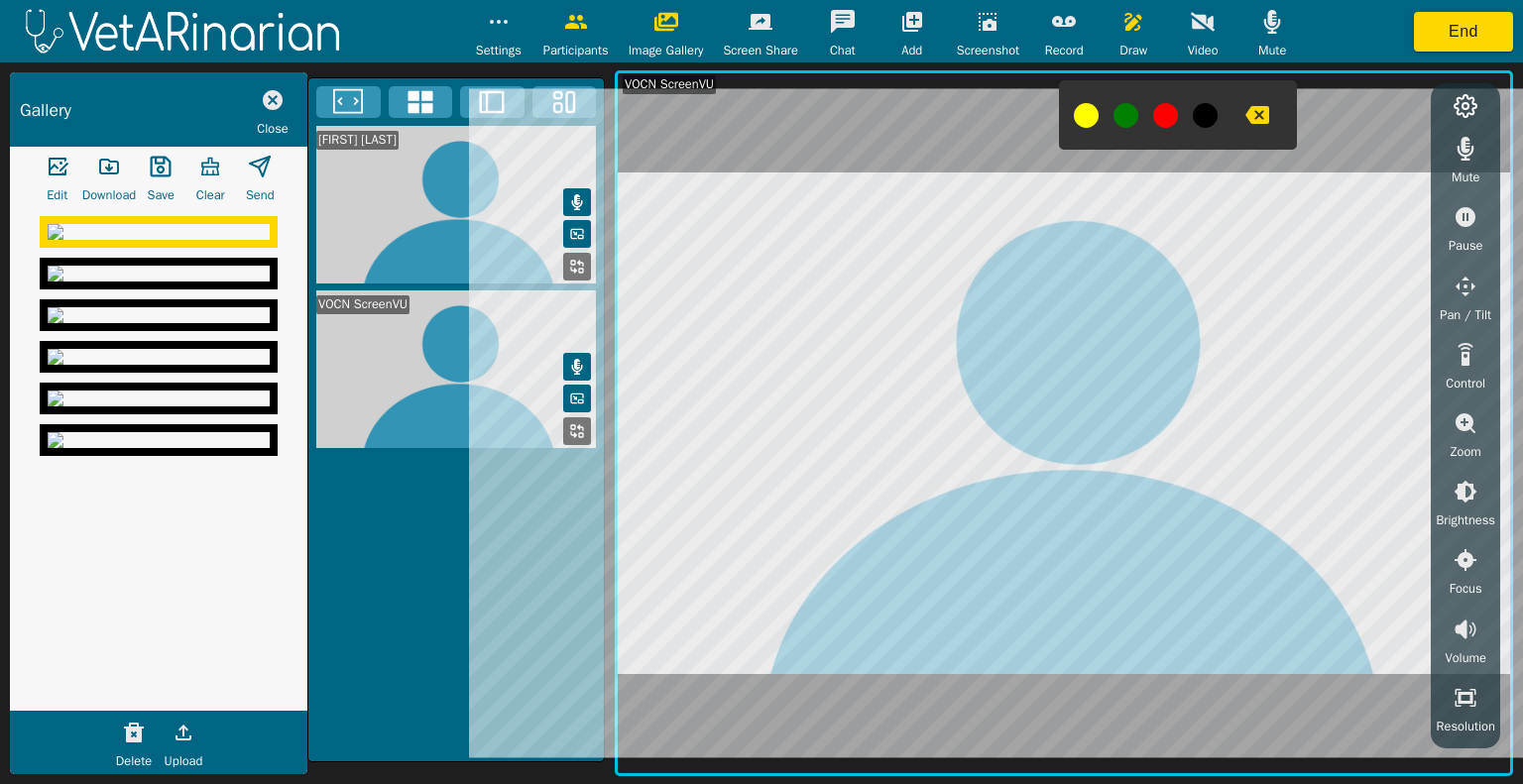 click 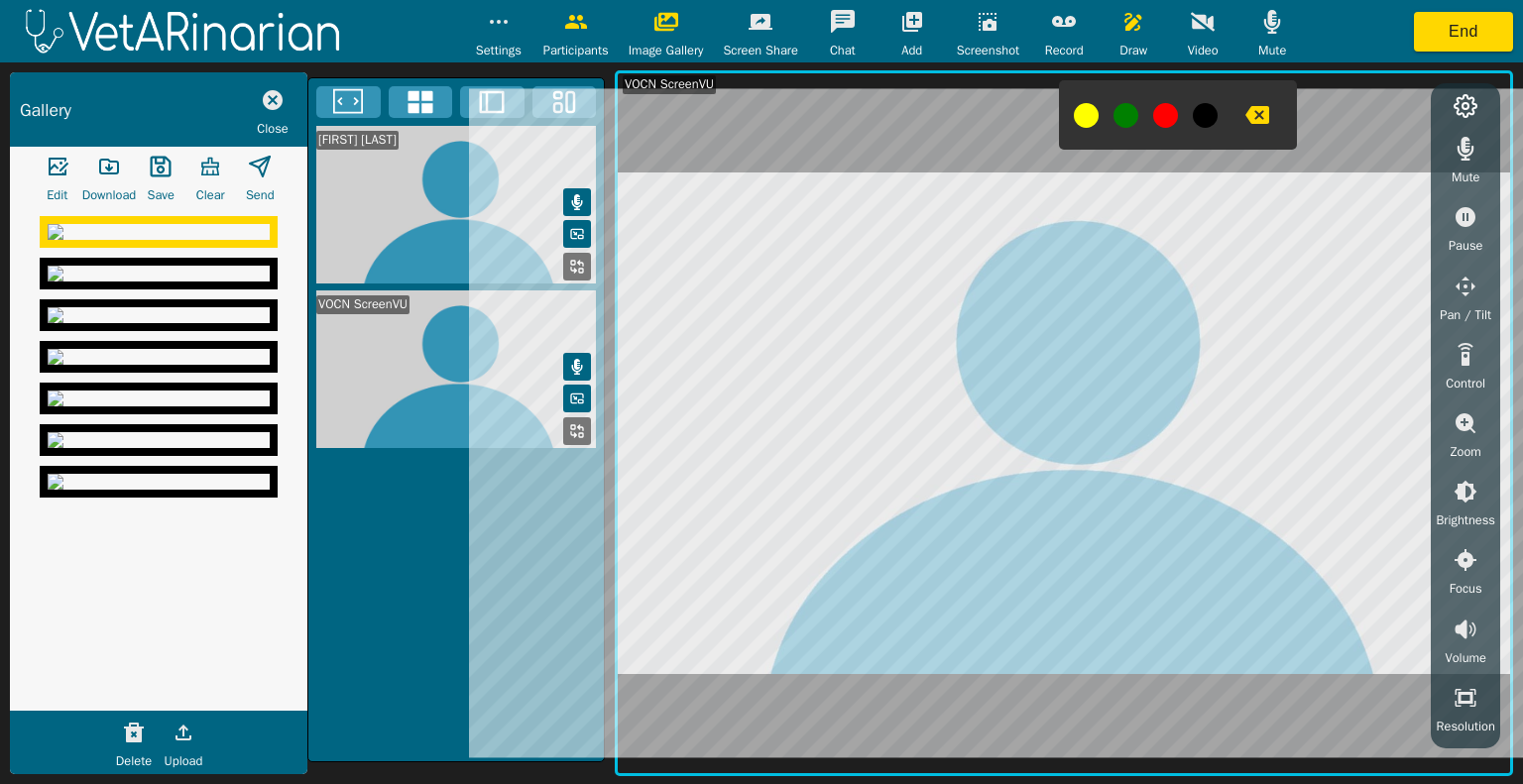 click at bounding box center [109, 167] 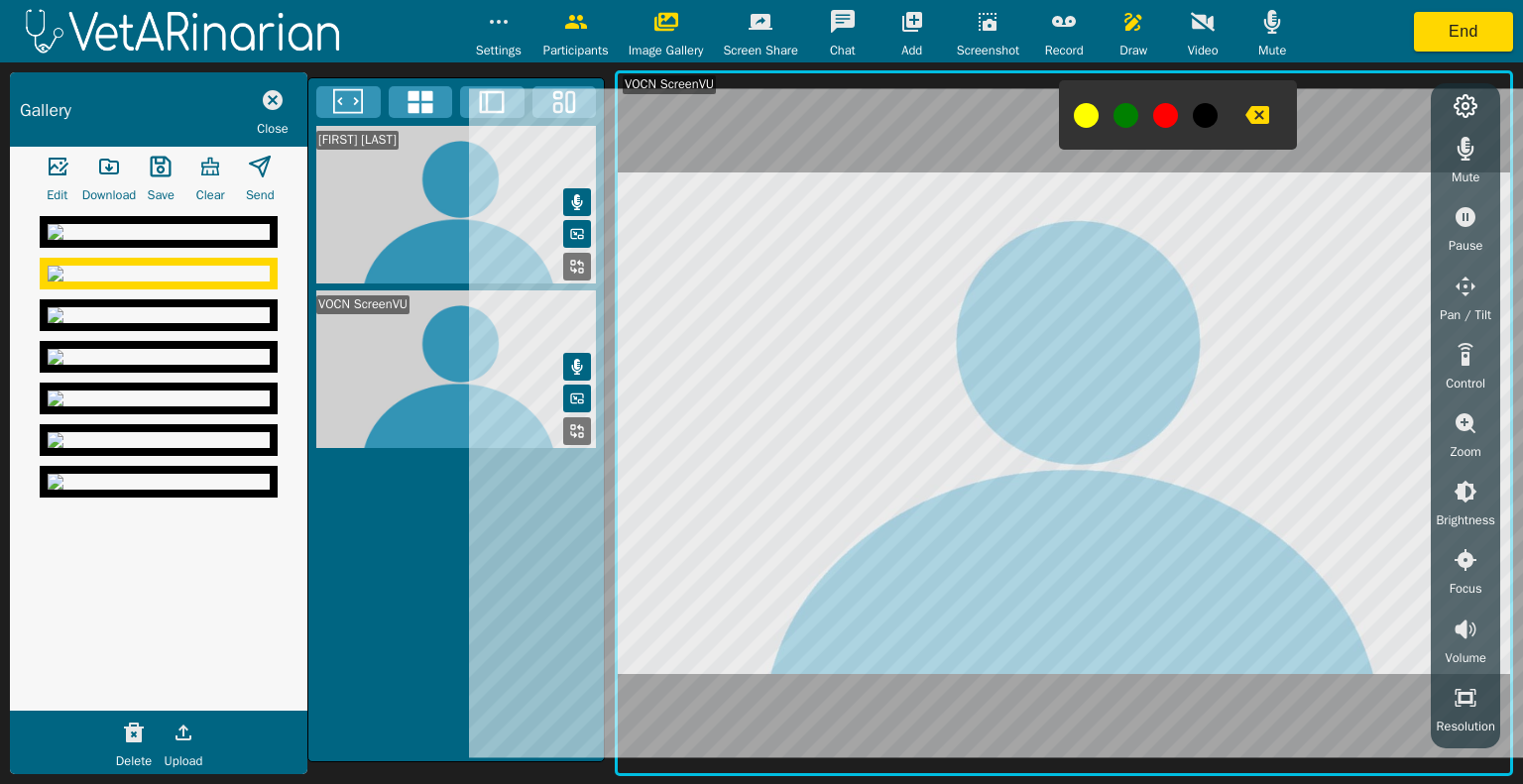 click 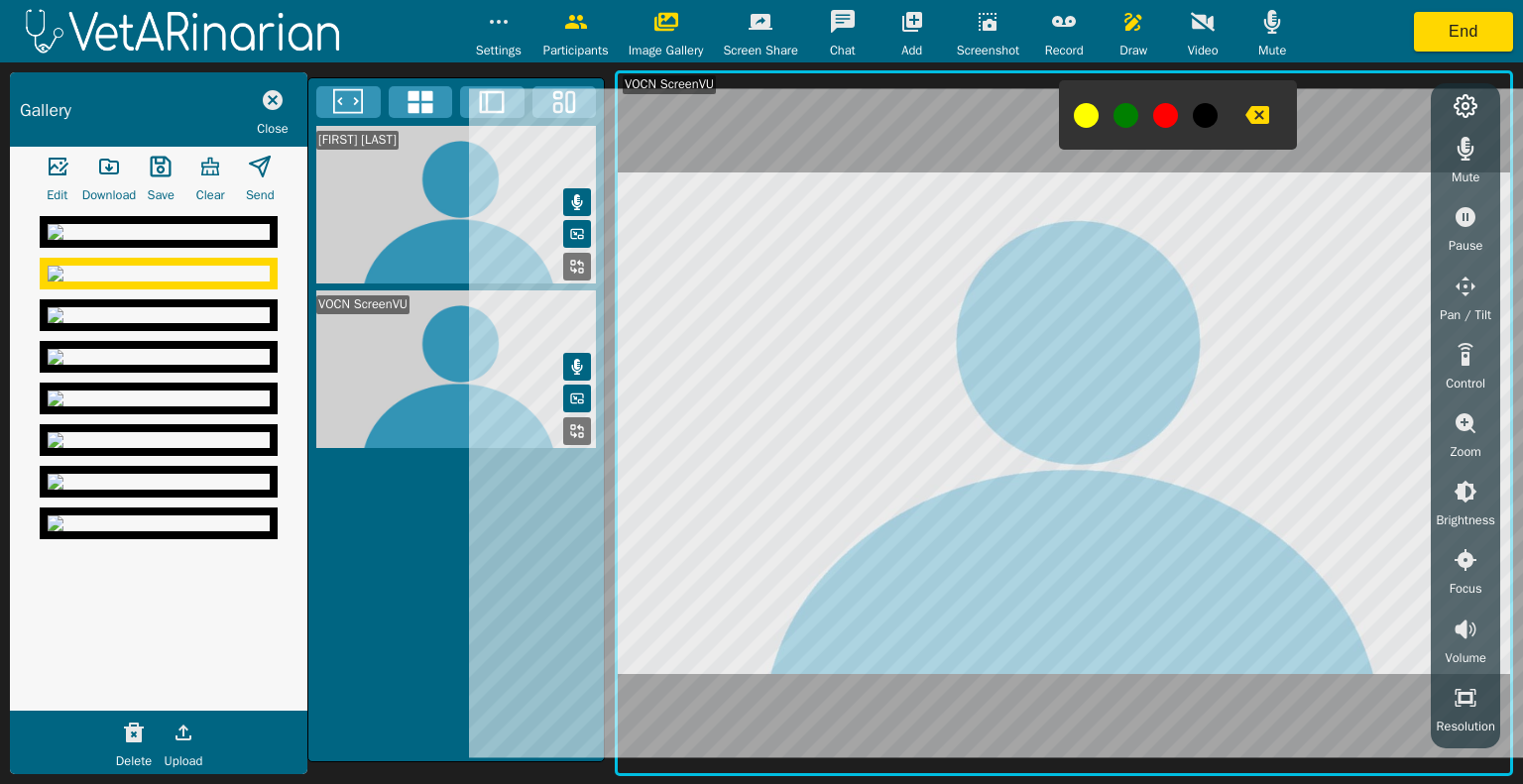 click at bounding box center [159, 232] 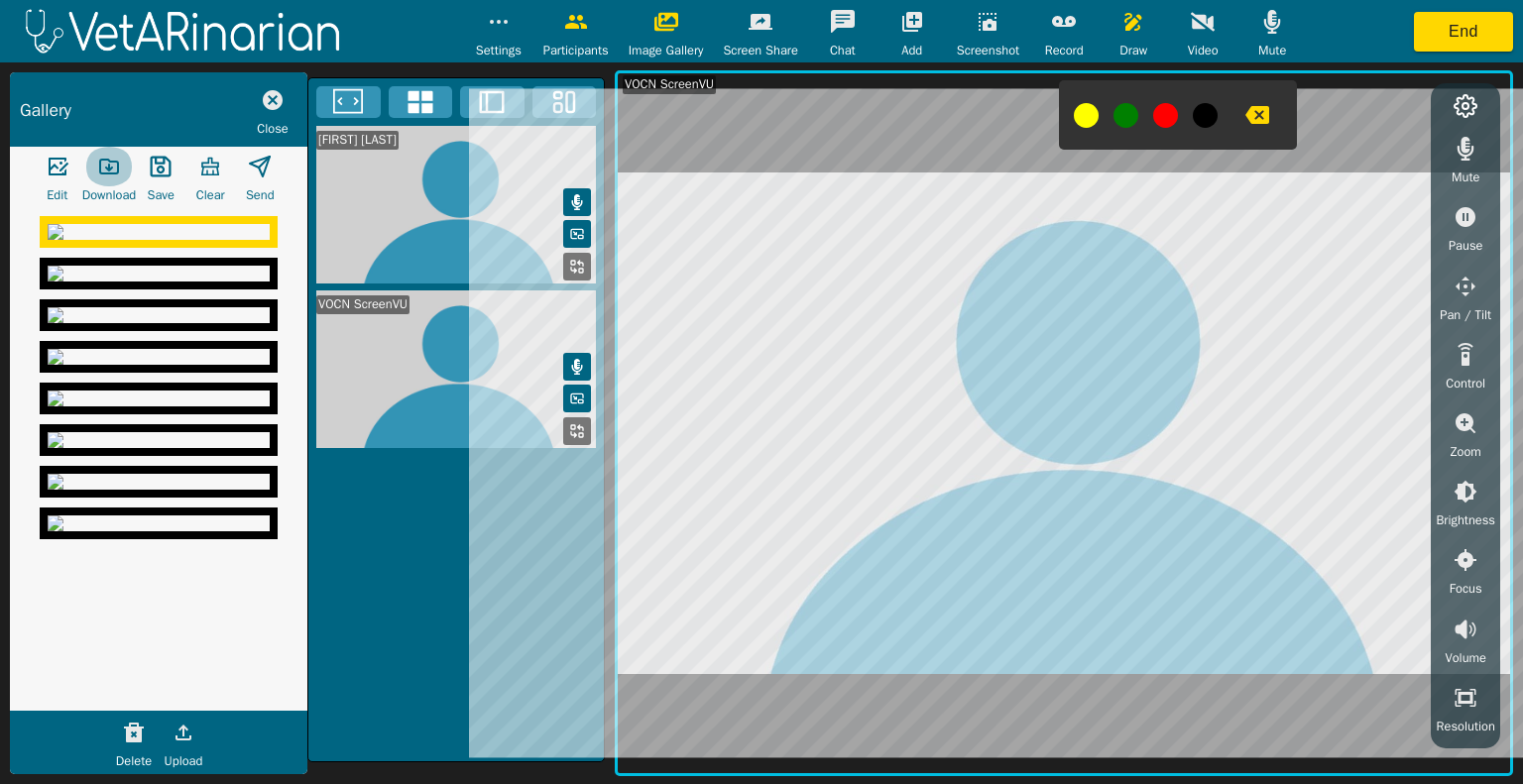 click 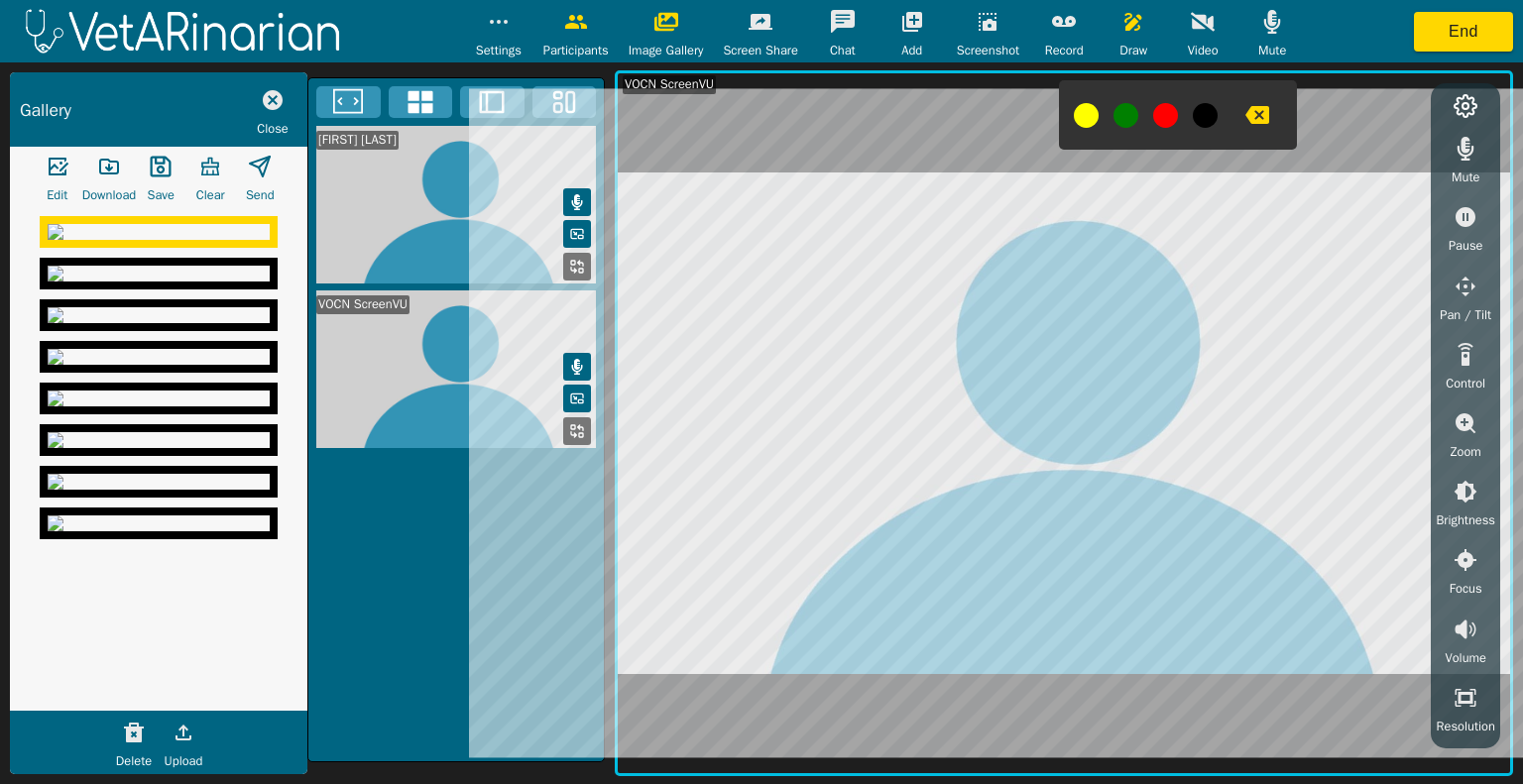 click at bounding box center (159, 315) 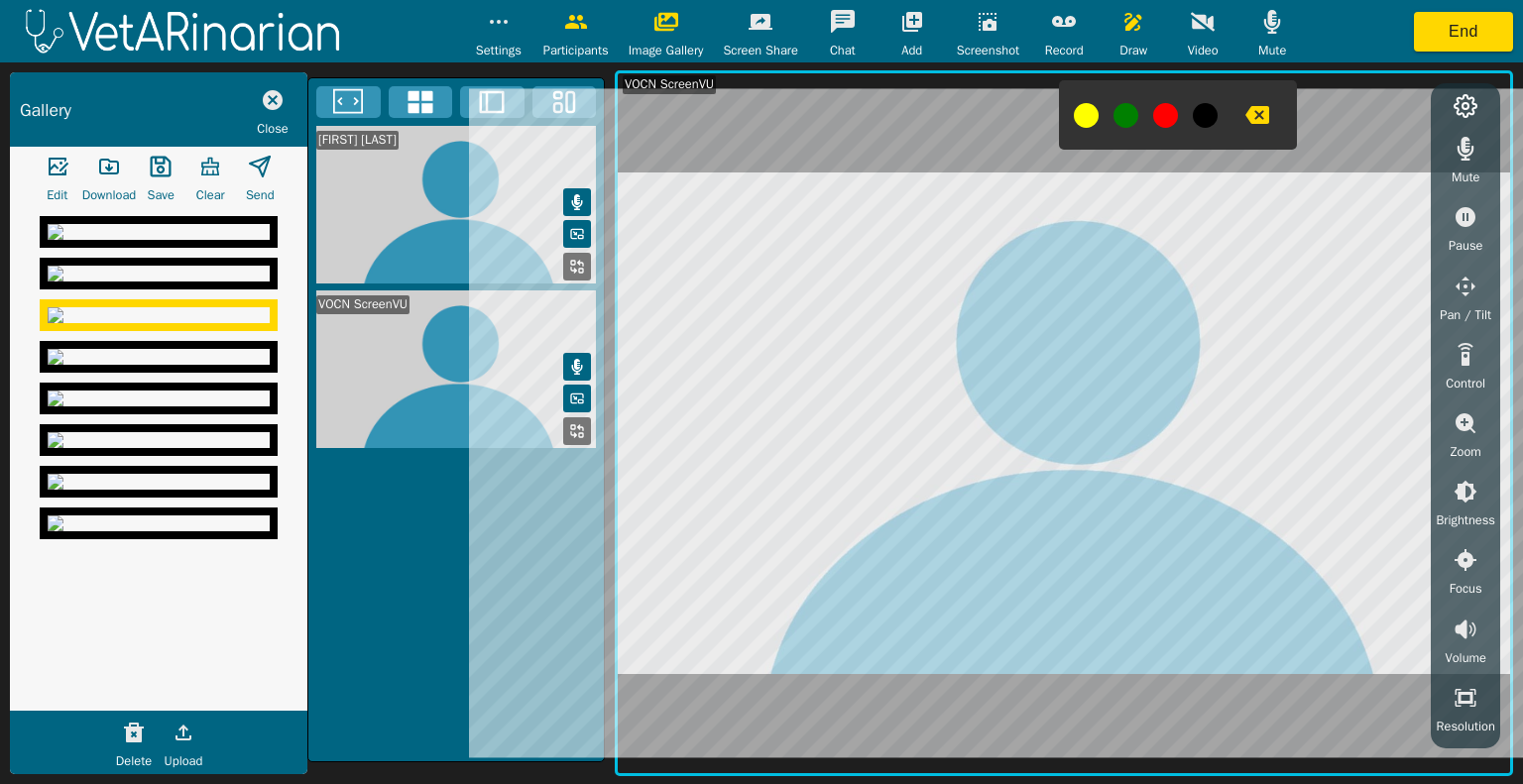 click 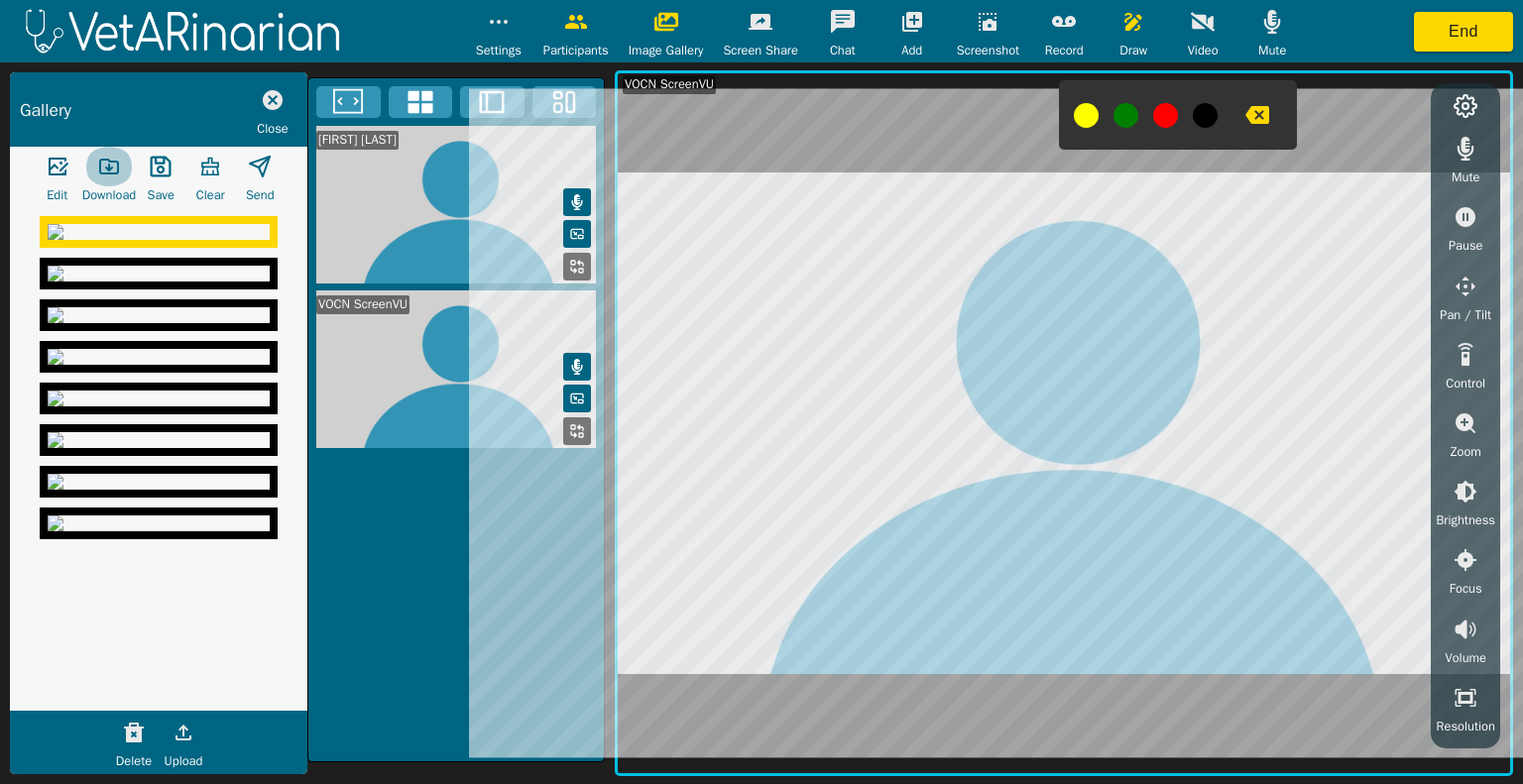 click 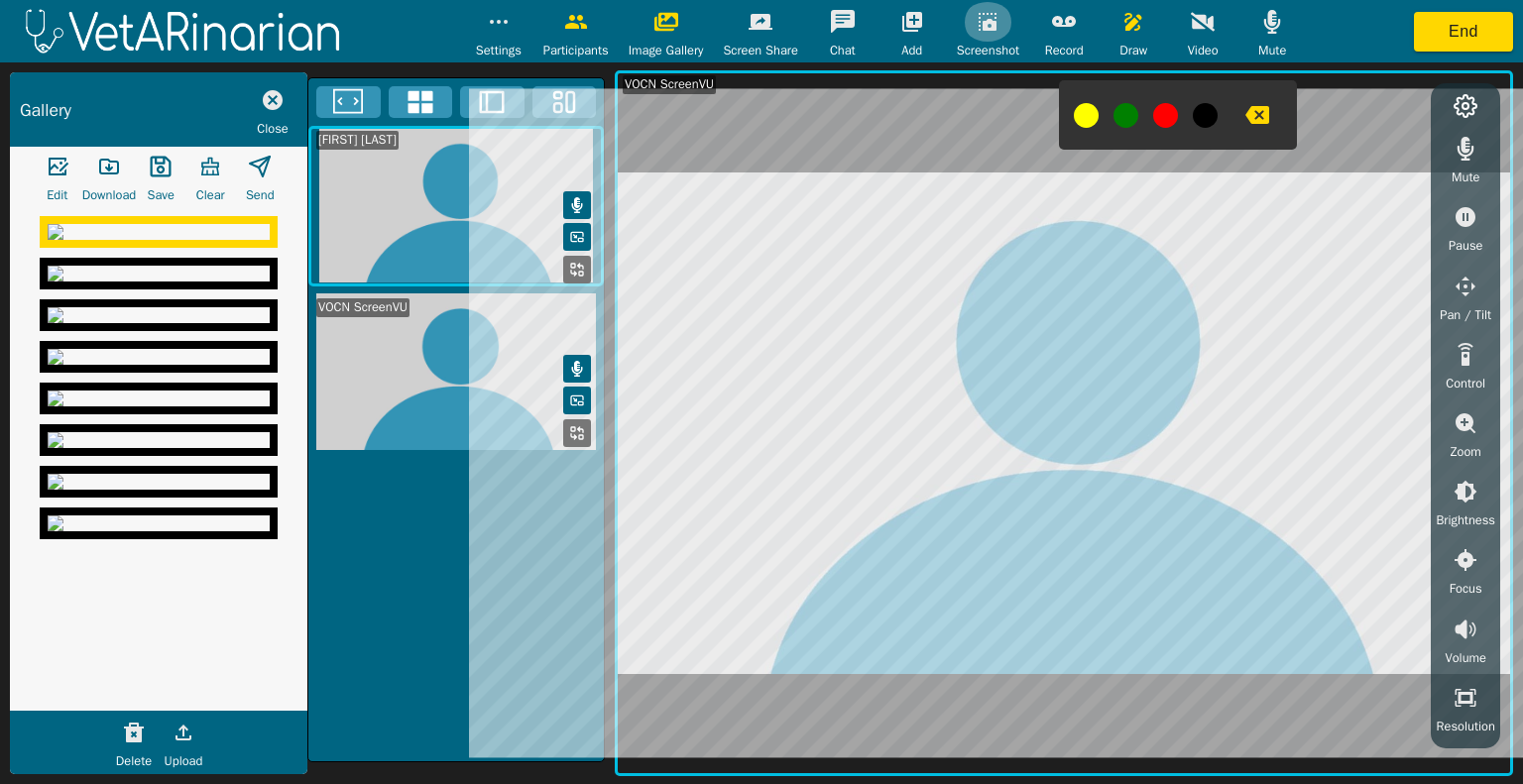 click 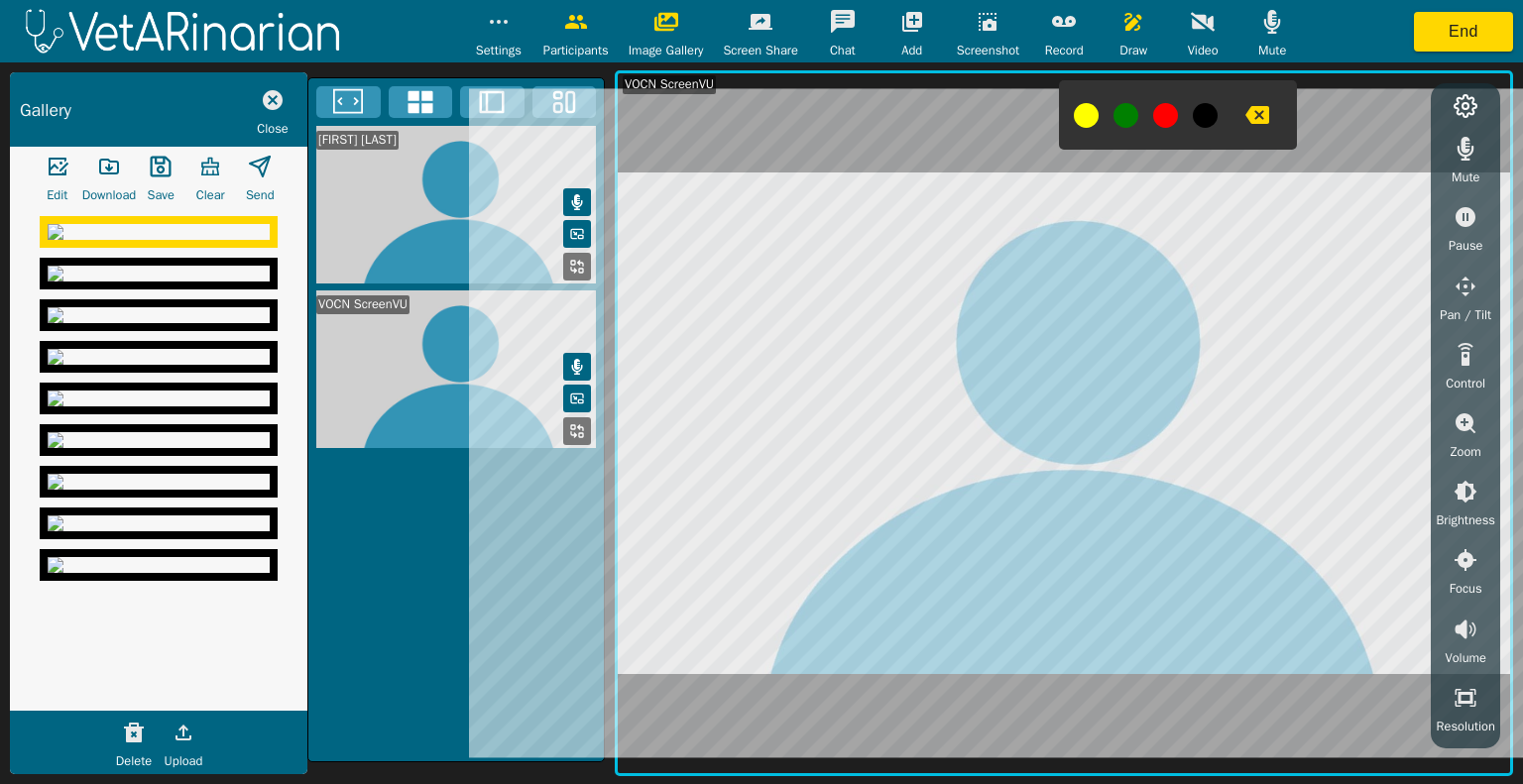 click at bounding box center [159, 274] 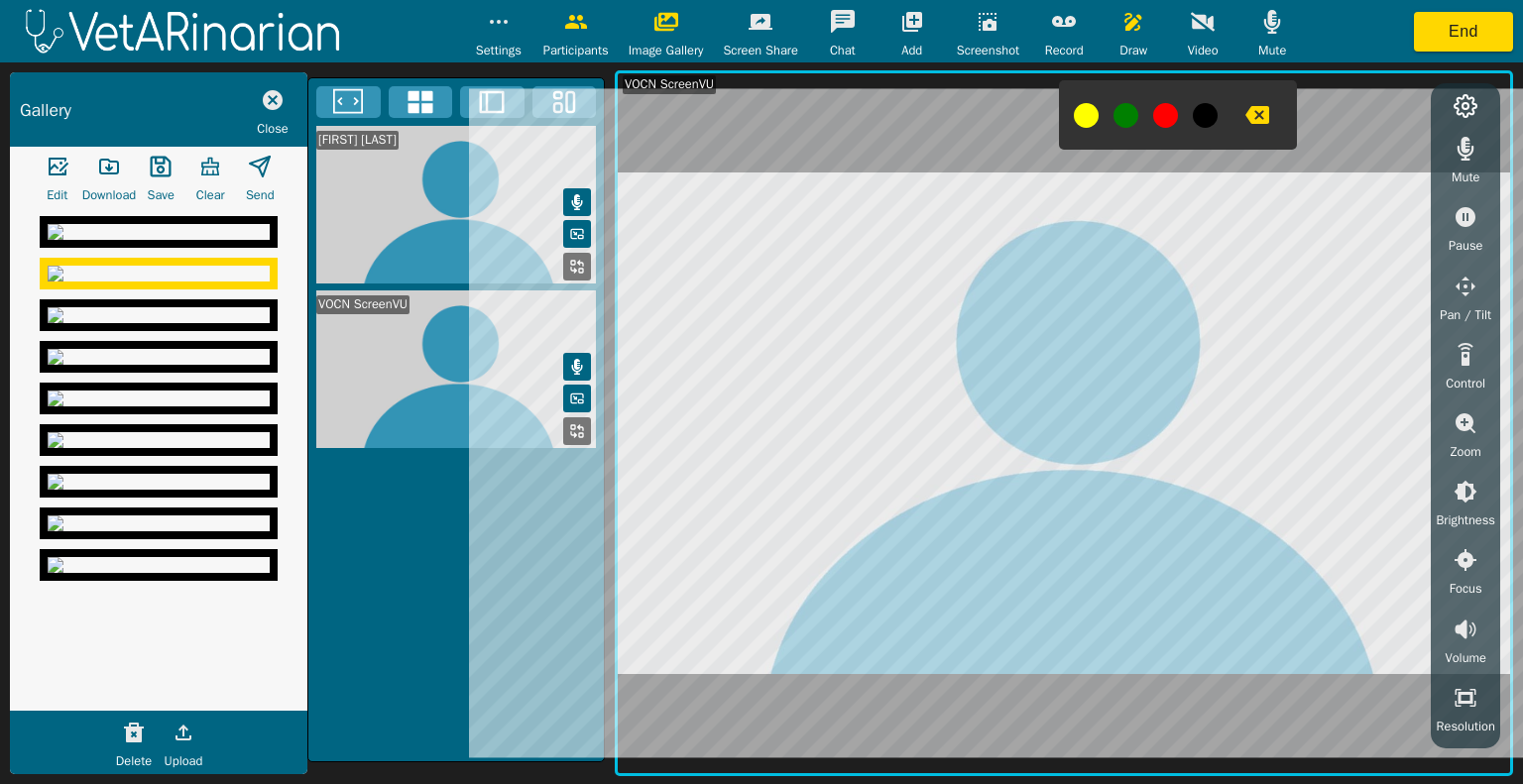 click 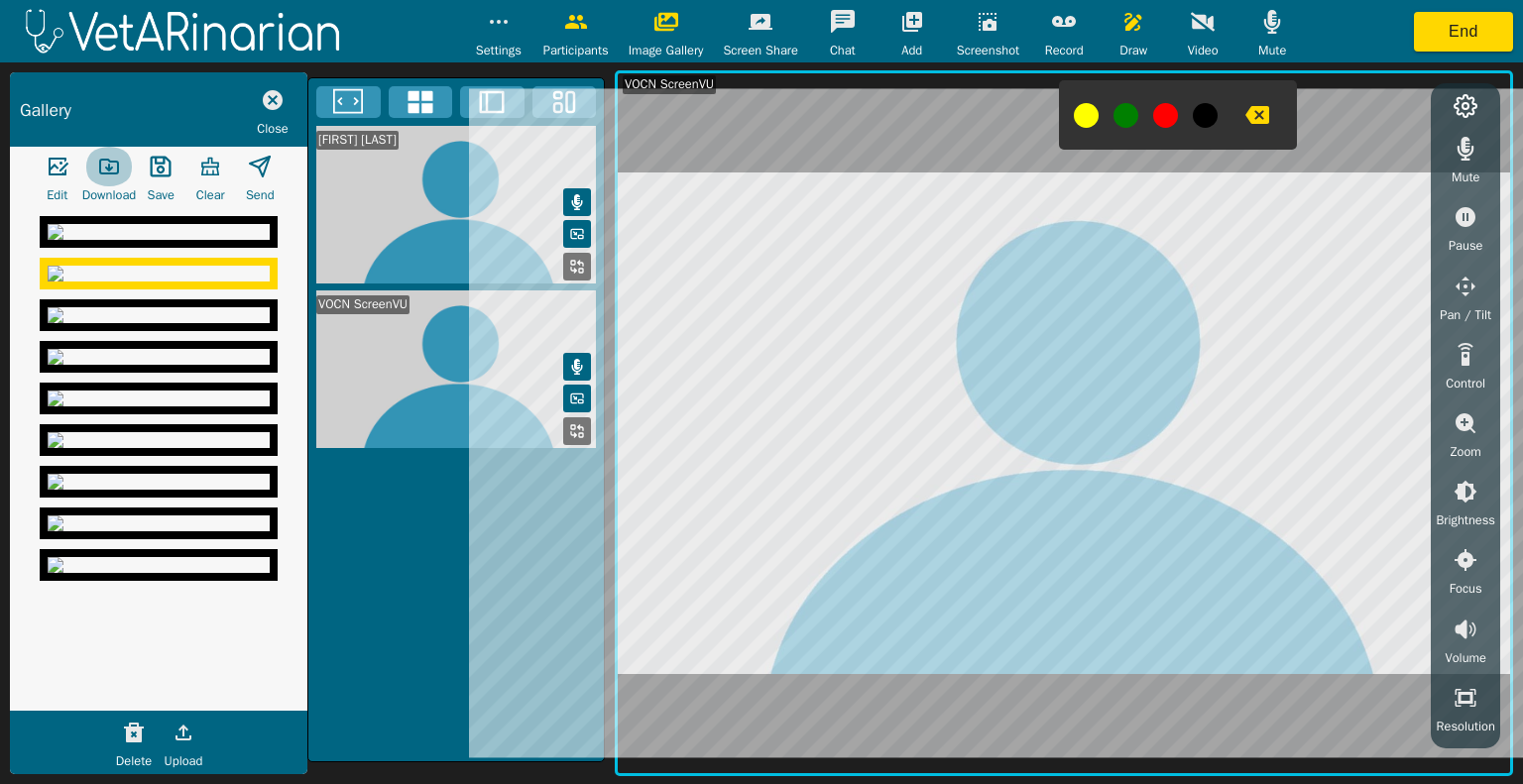 click 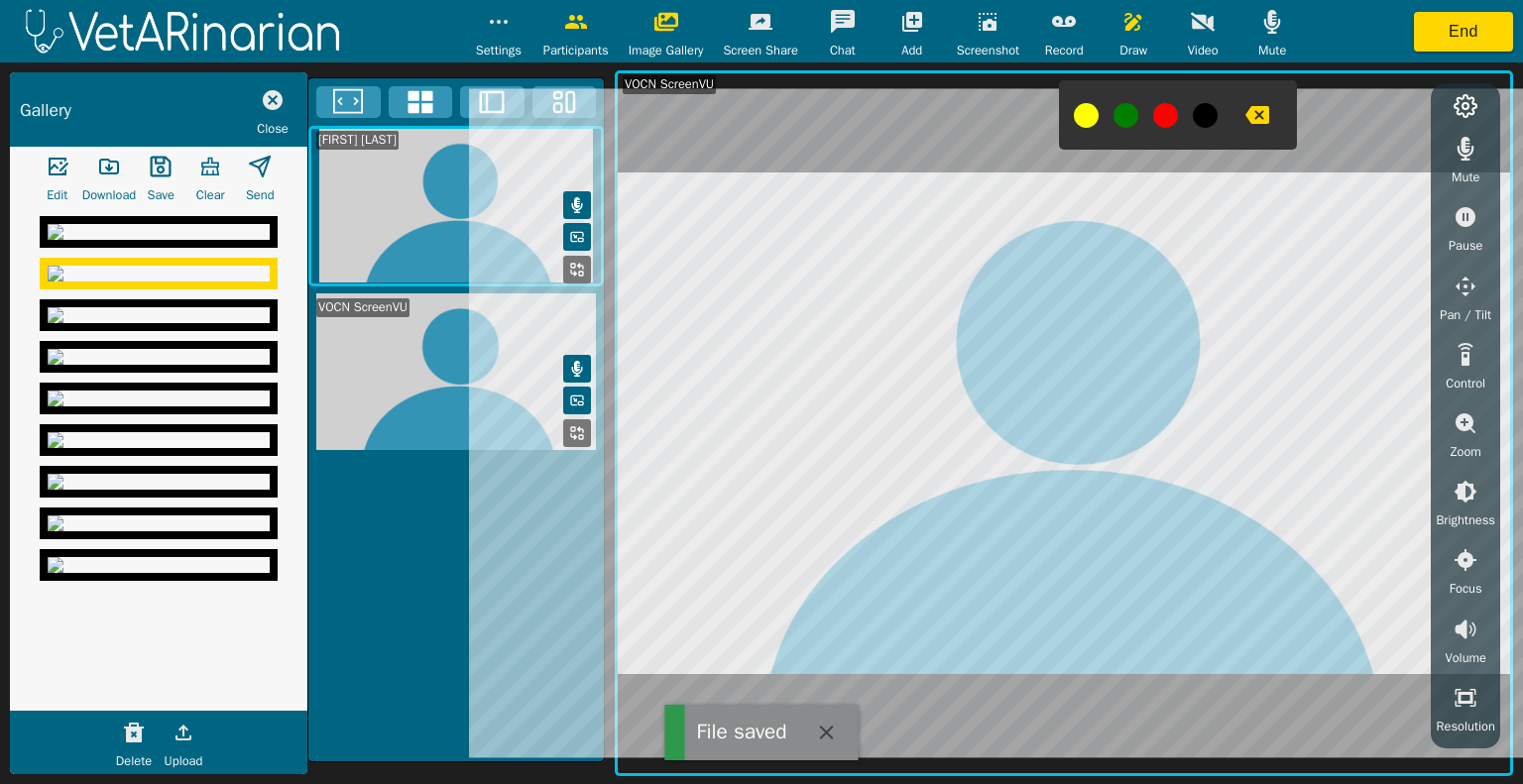 drag, startPoint x: 308, startPoint y: 297, endPoint x: 307, endPoint y: 383, distance: 86.00581 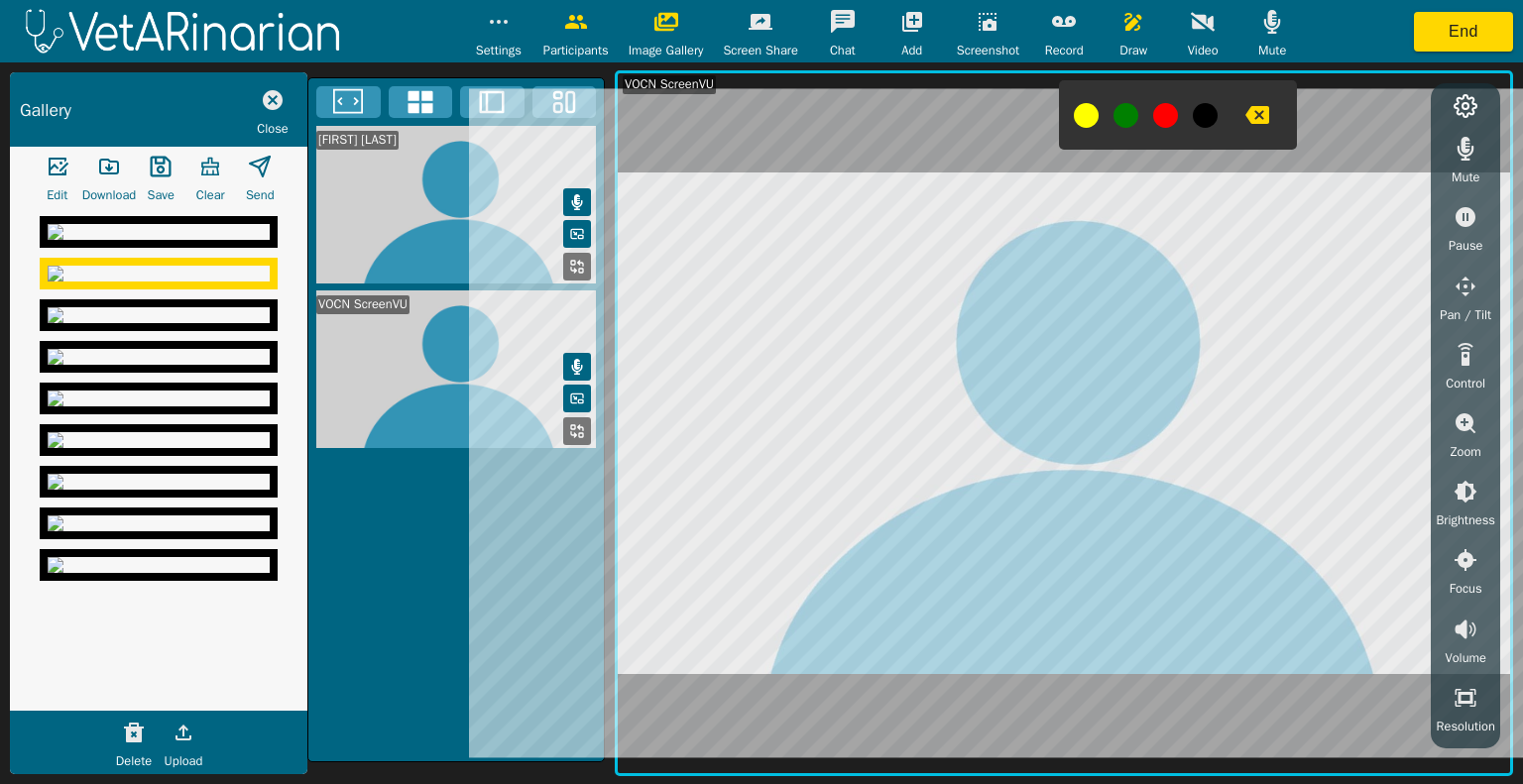 scroll, scrollTop: 286, scrollLeft: 0, axis: vertical 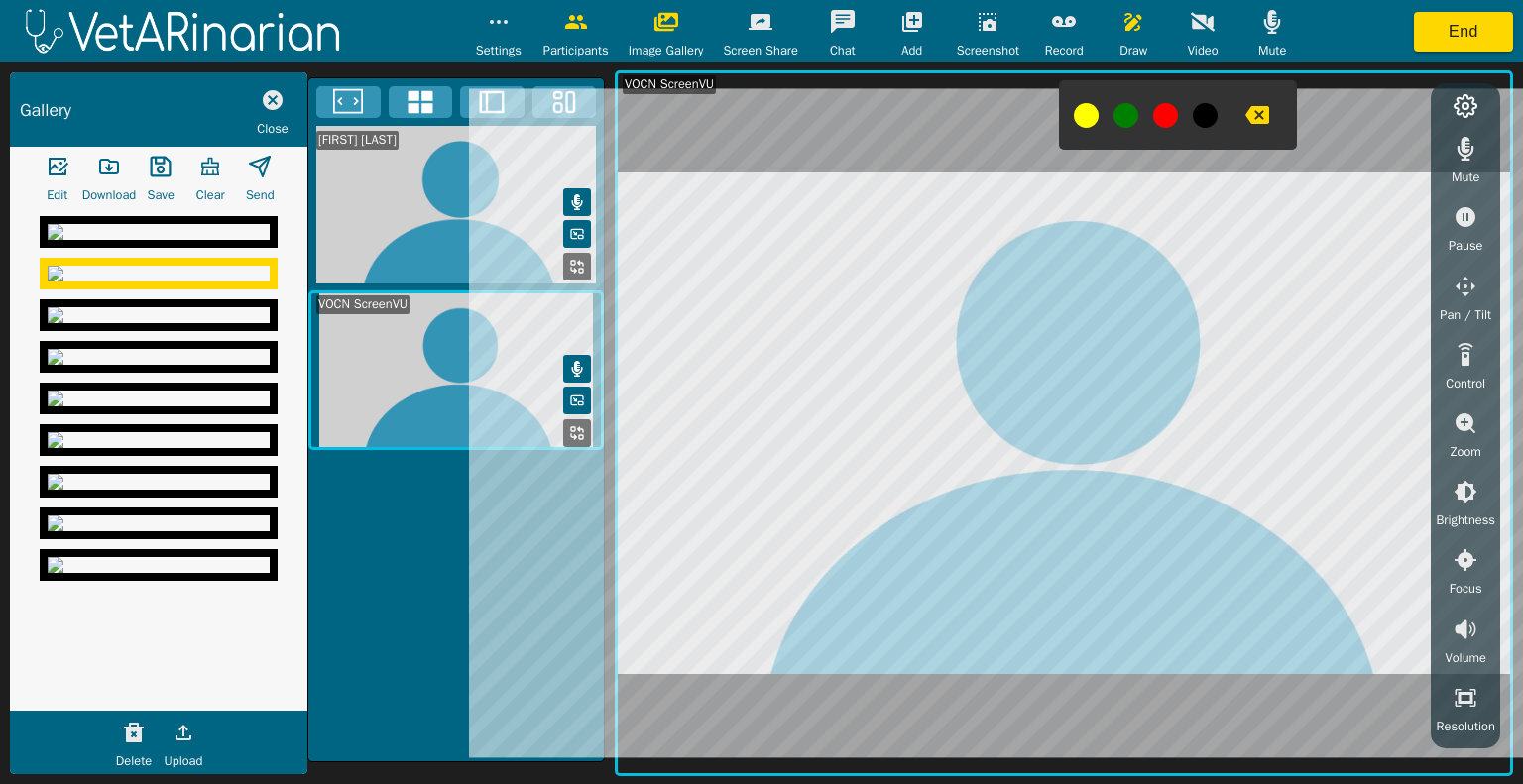 click at bounding box center (159, 357) 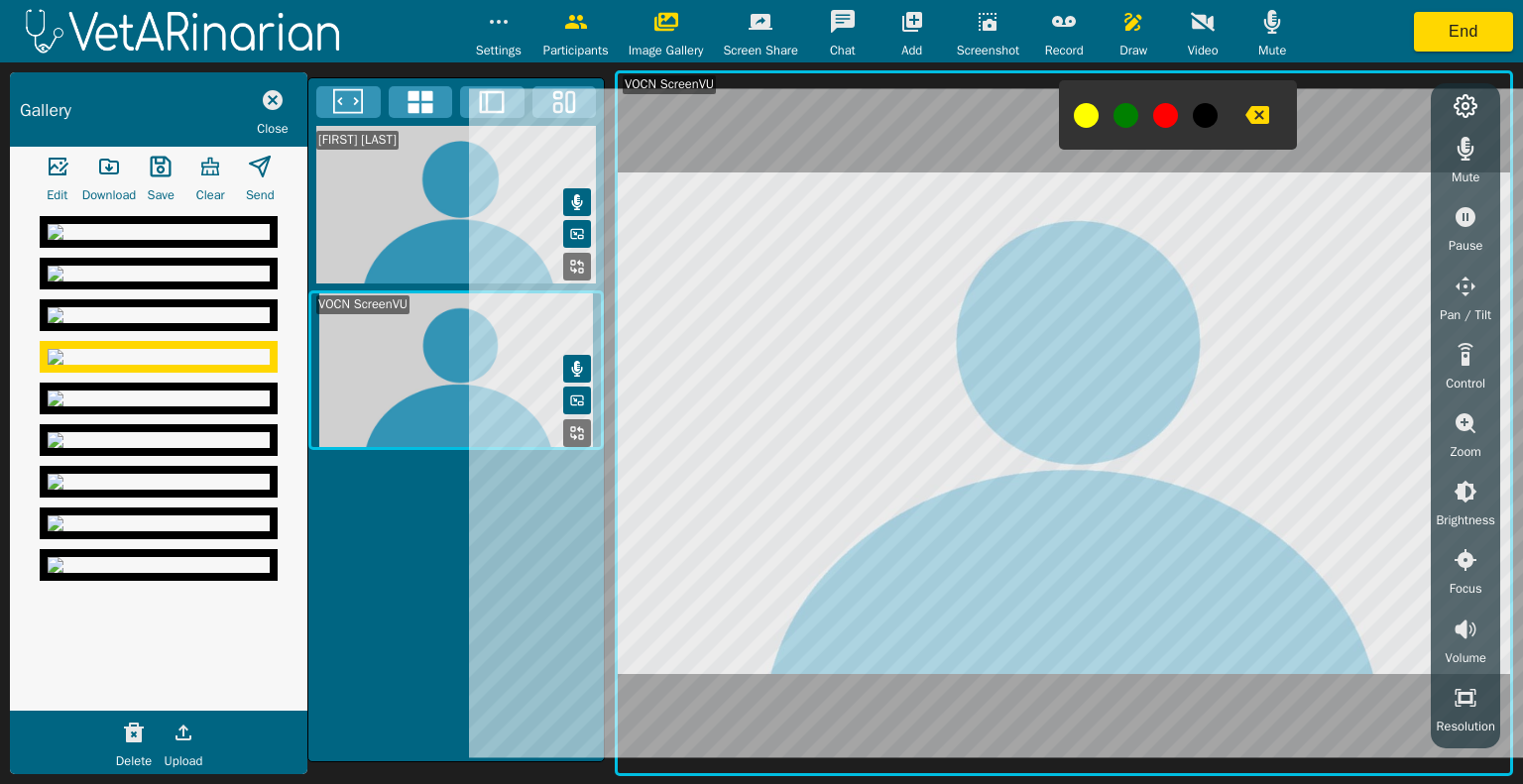 click 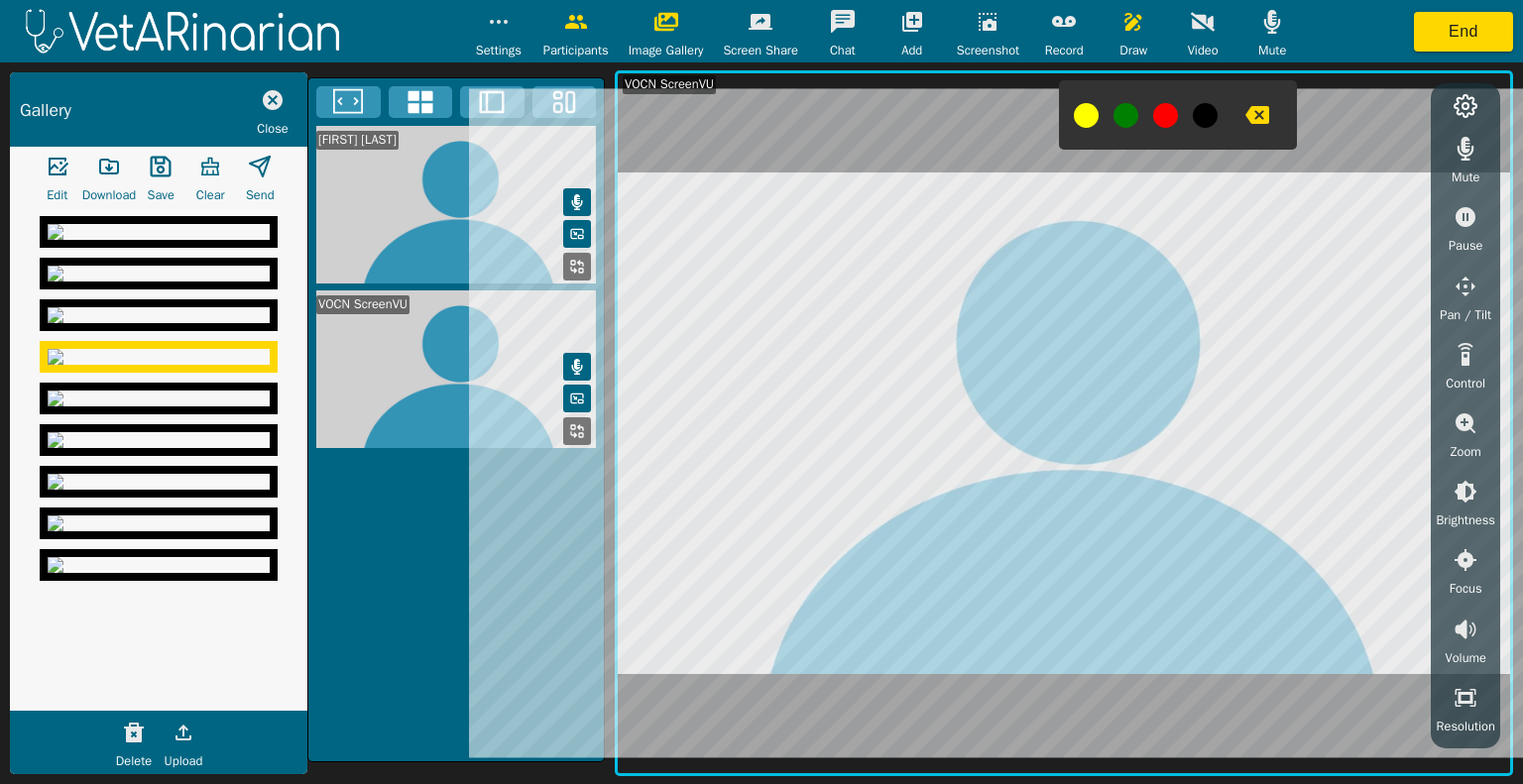 click 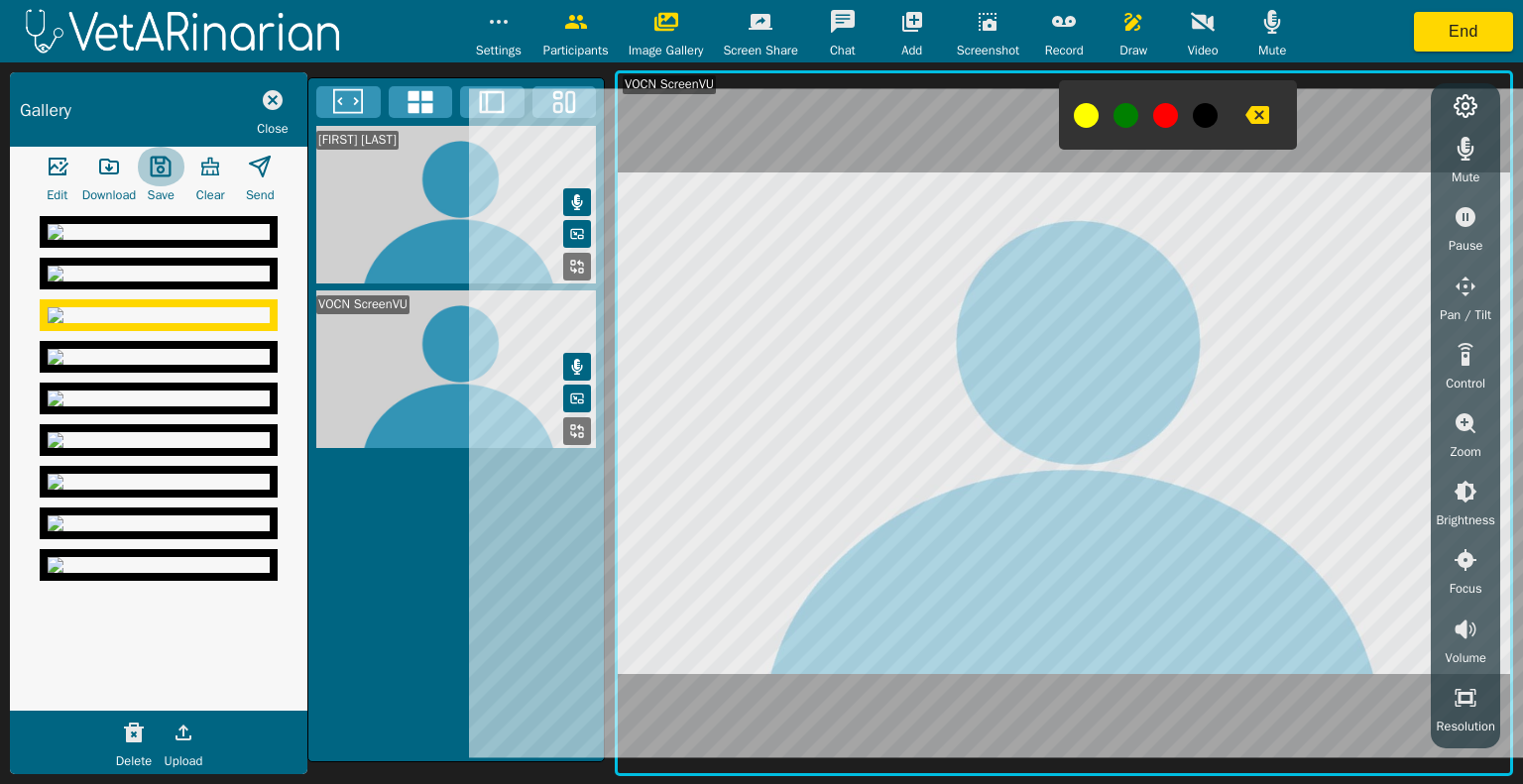 click 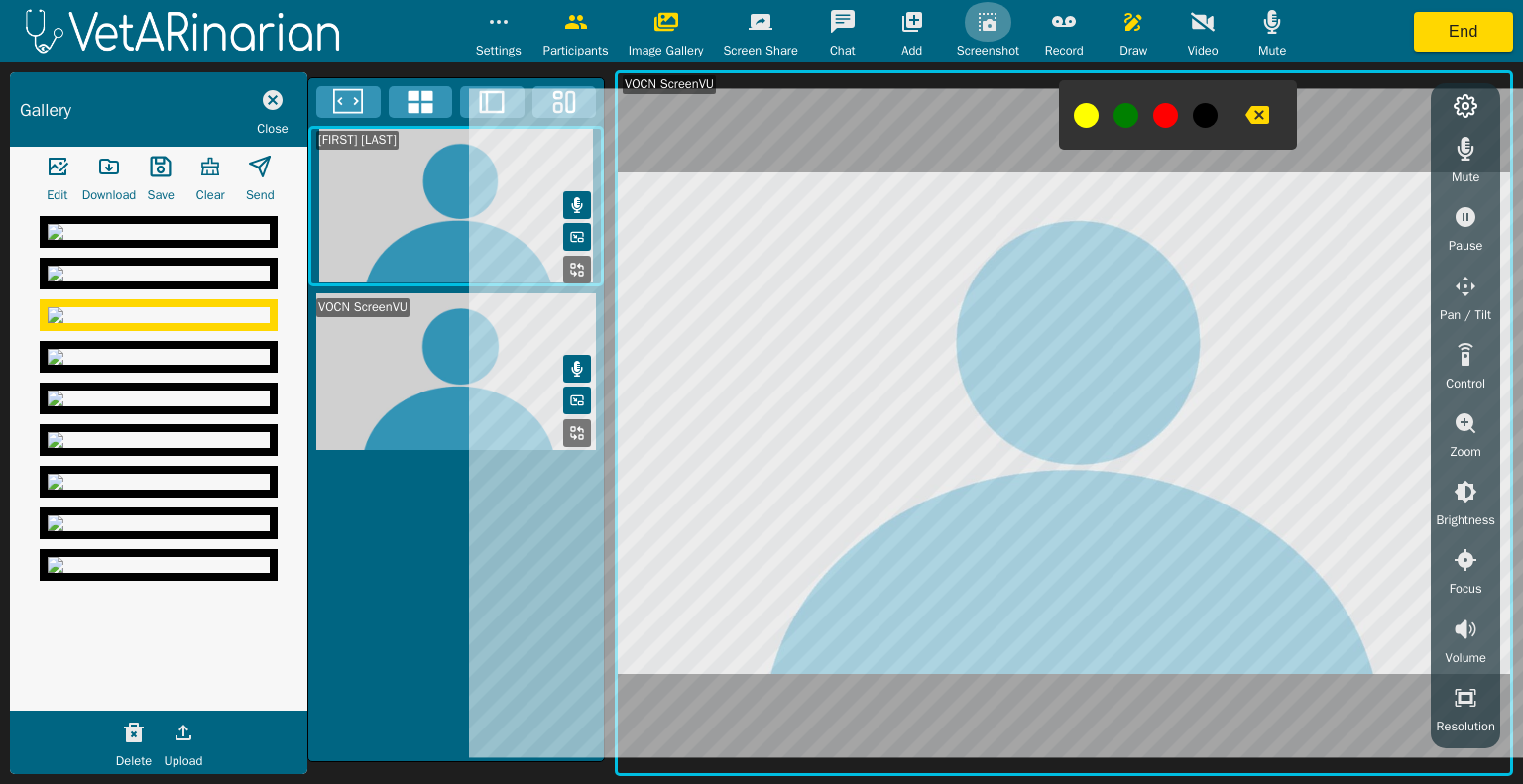 click at bounding box center [988, 22] 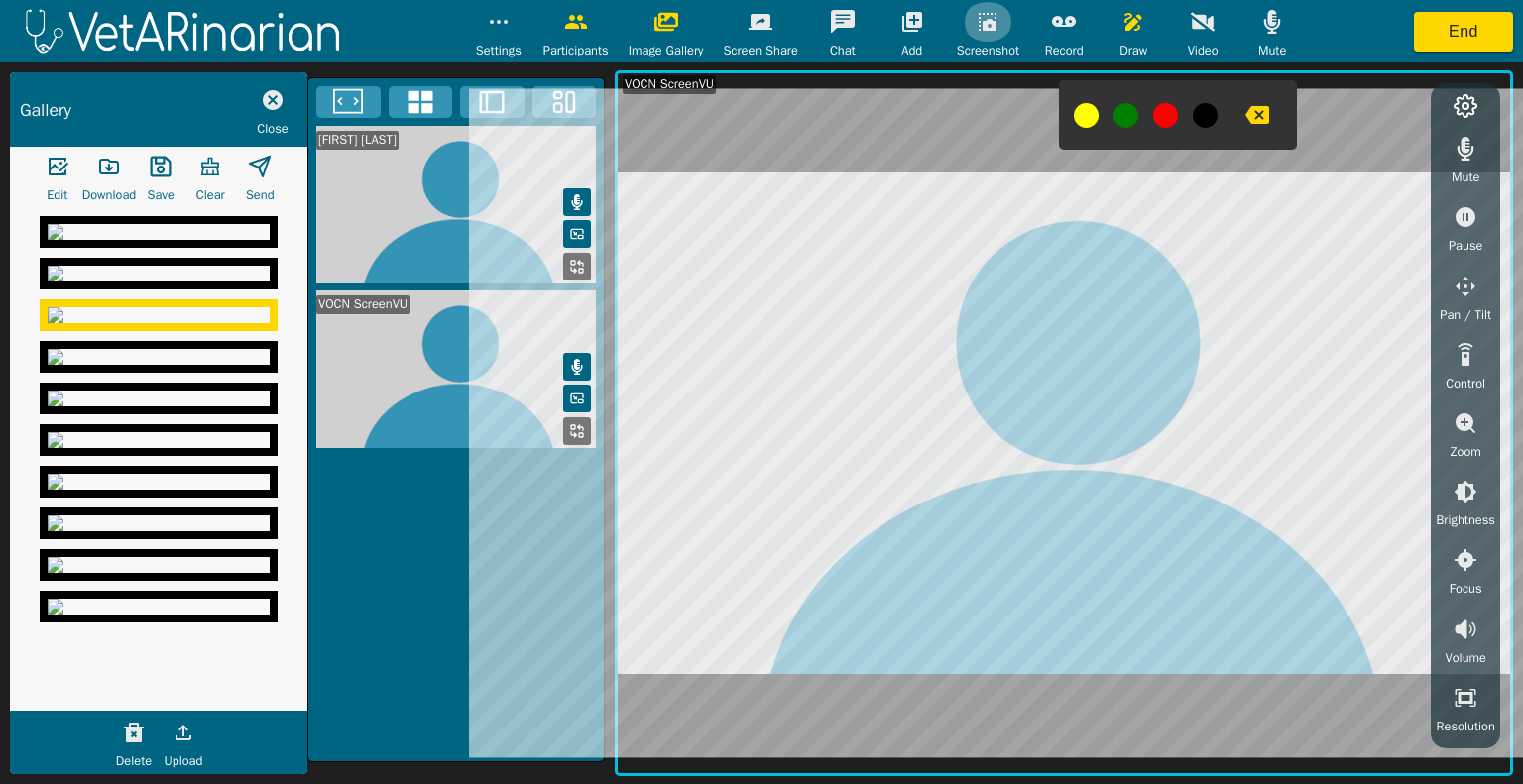 click at bounding box center (988, 22) 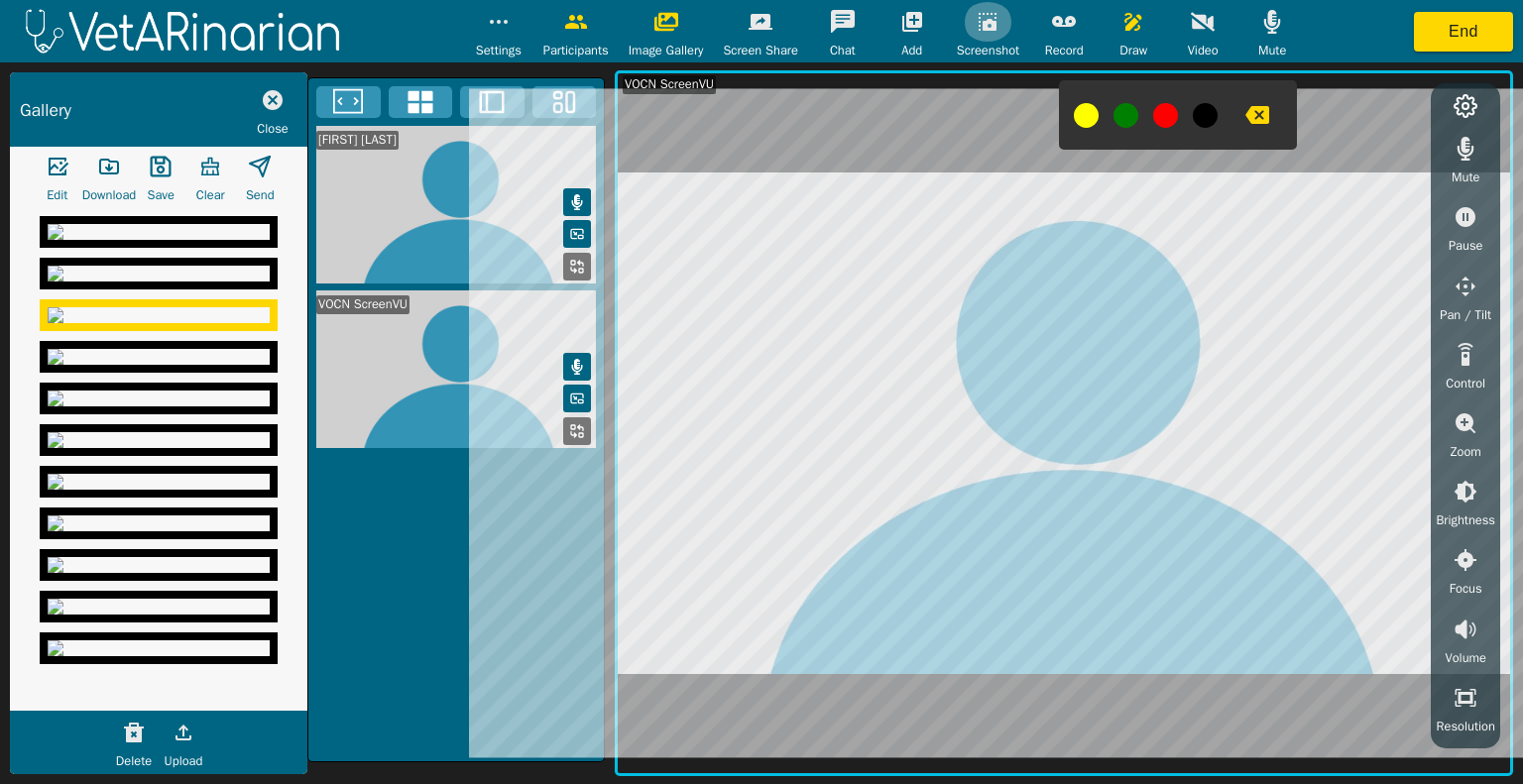 click 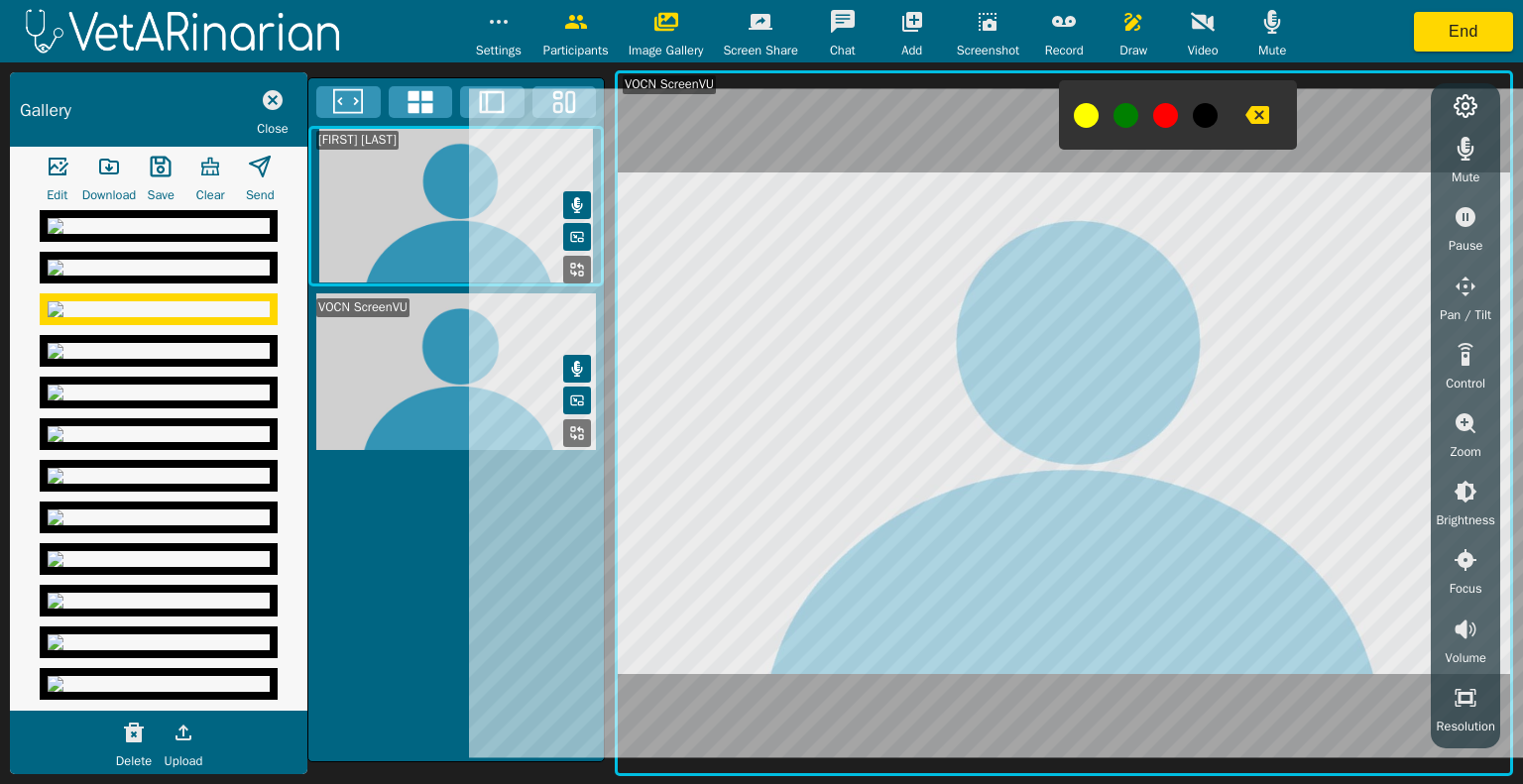 click 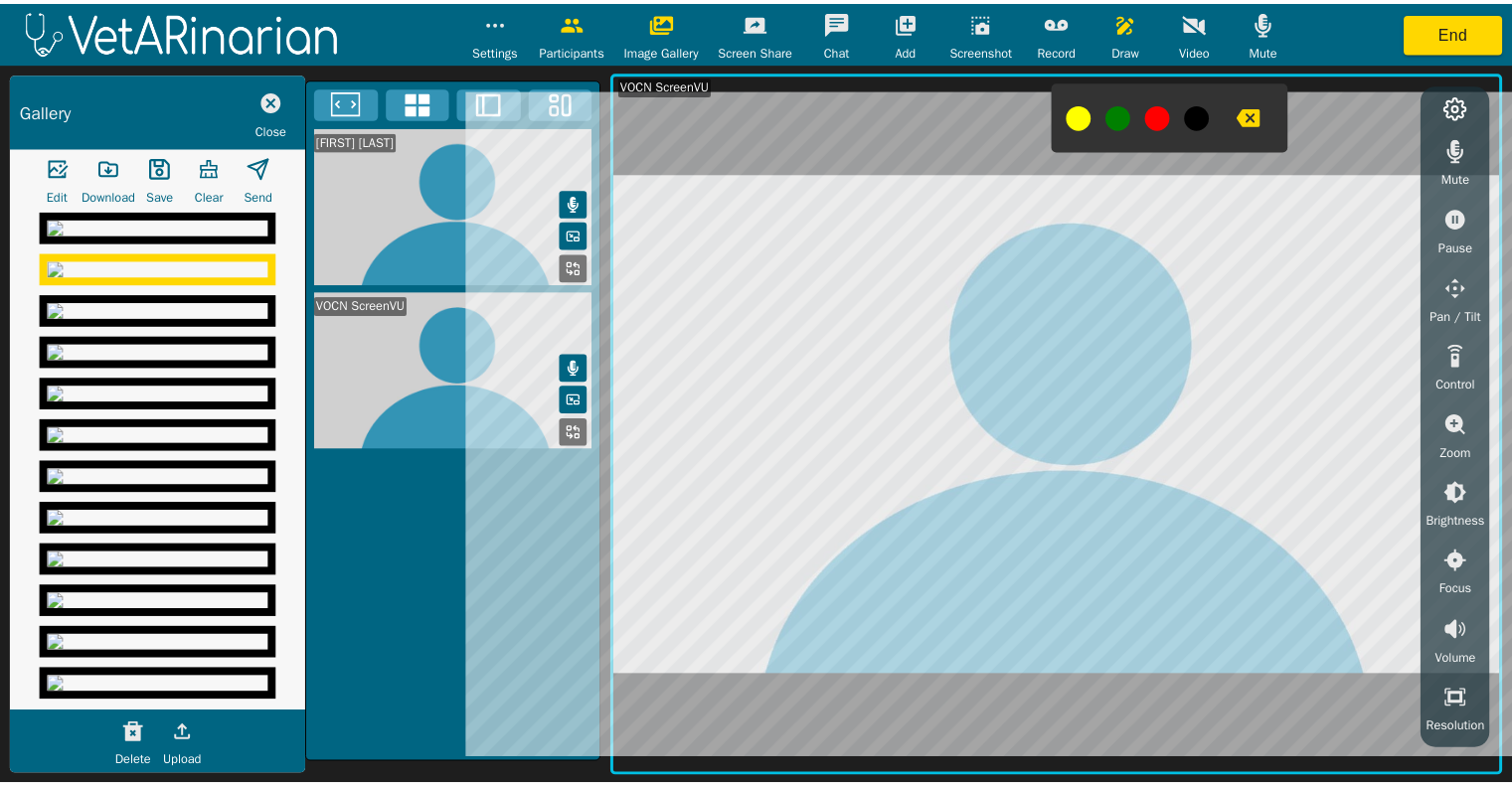 scroll, scrollTop: 0, scrollLeft: 0, axis: both 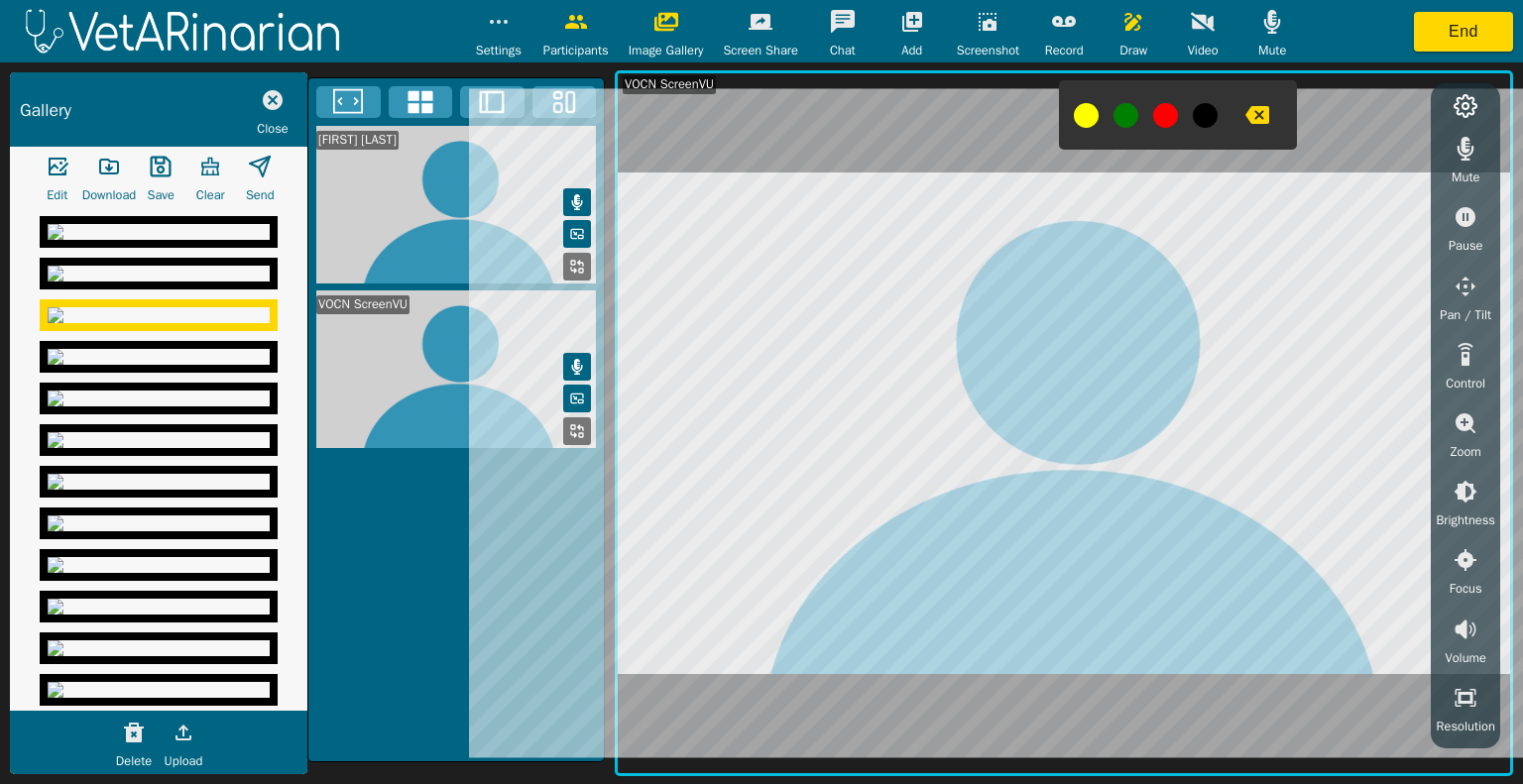 click at bounding box center (159, 232) 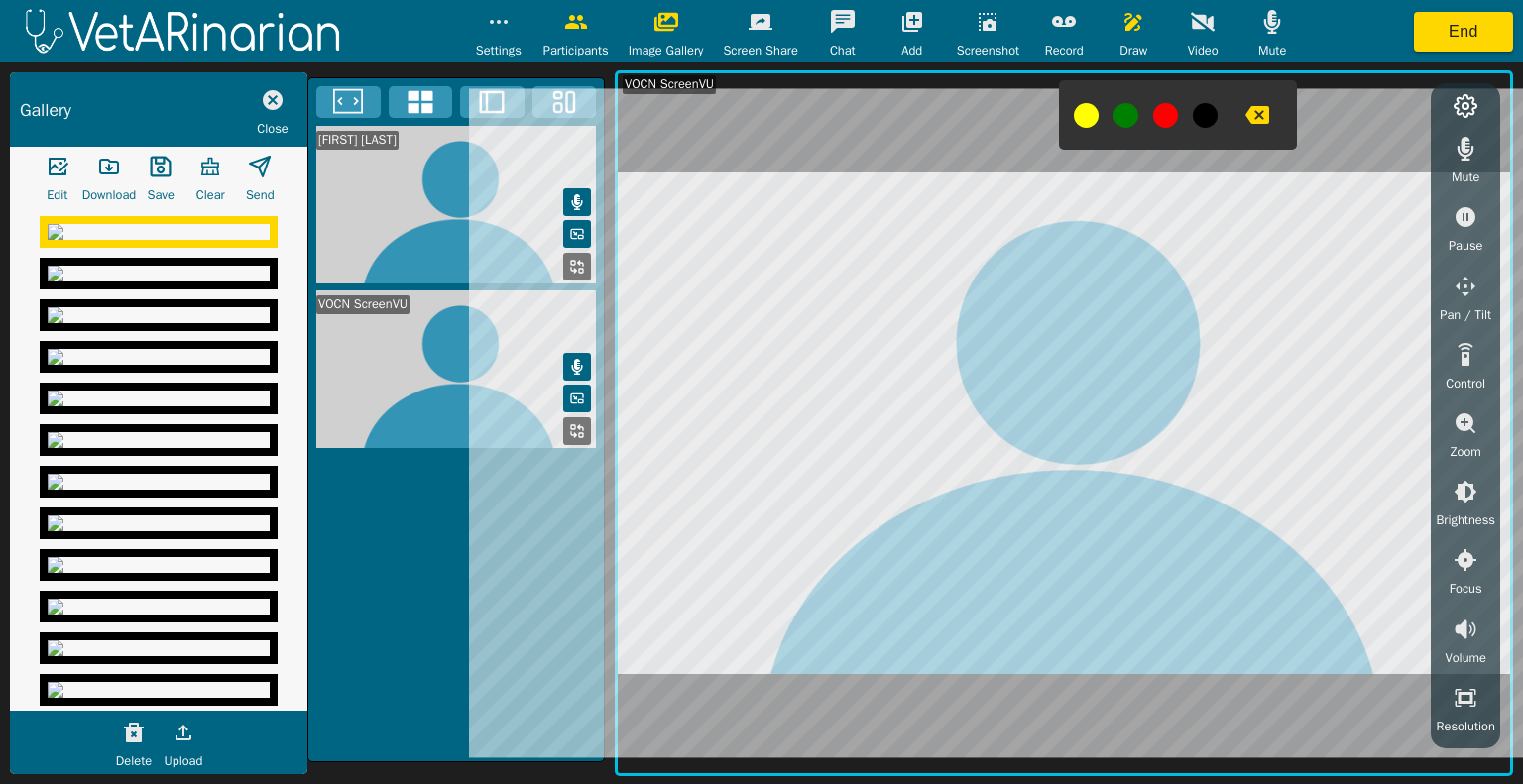 click 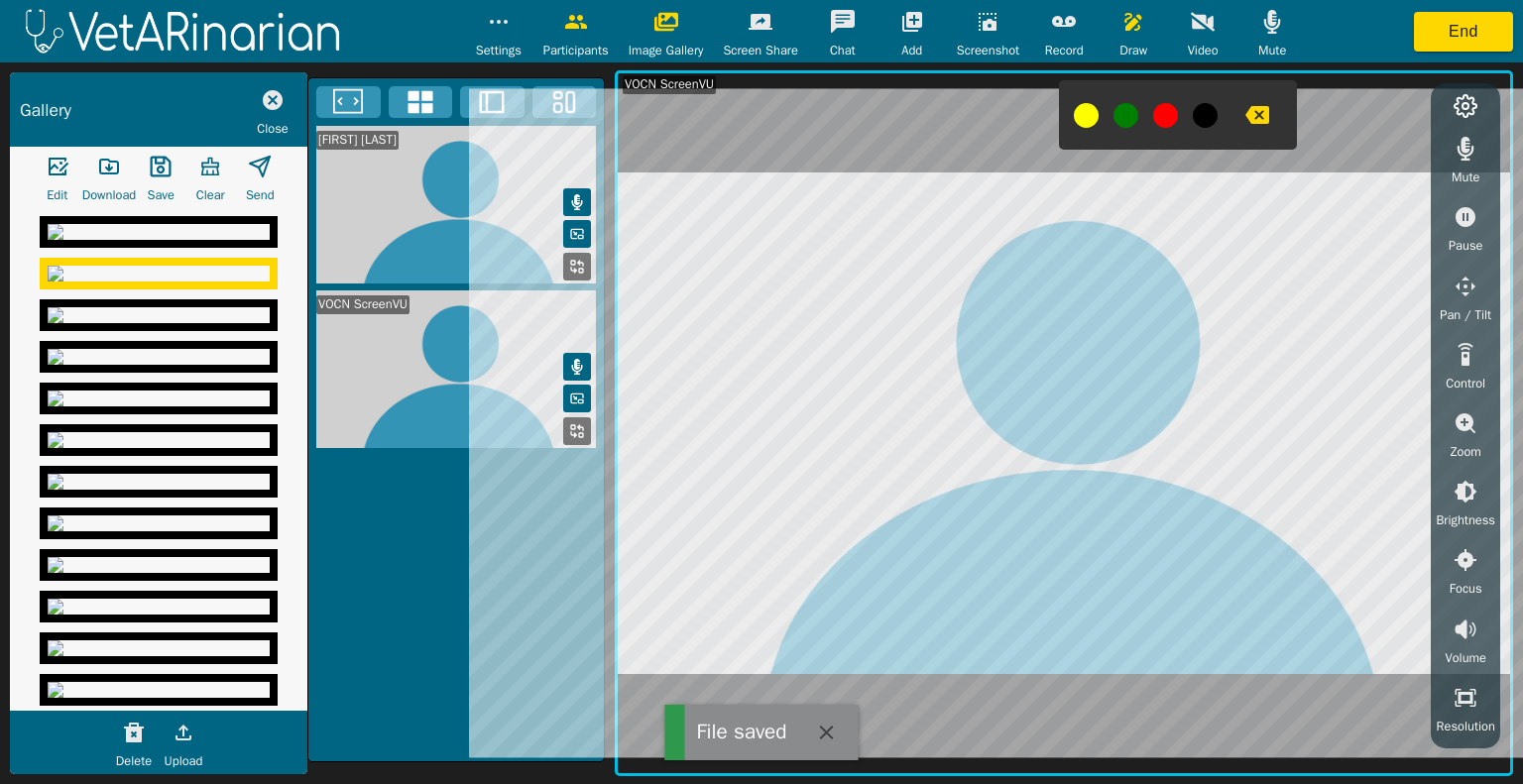 click 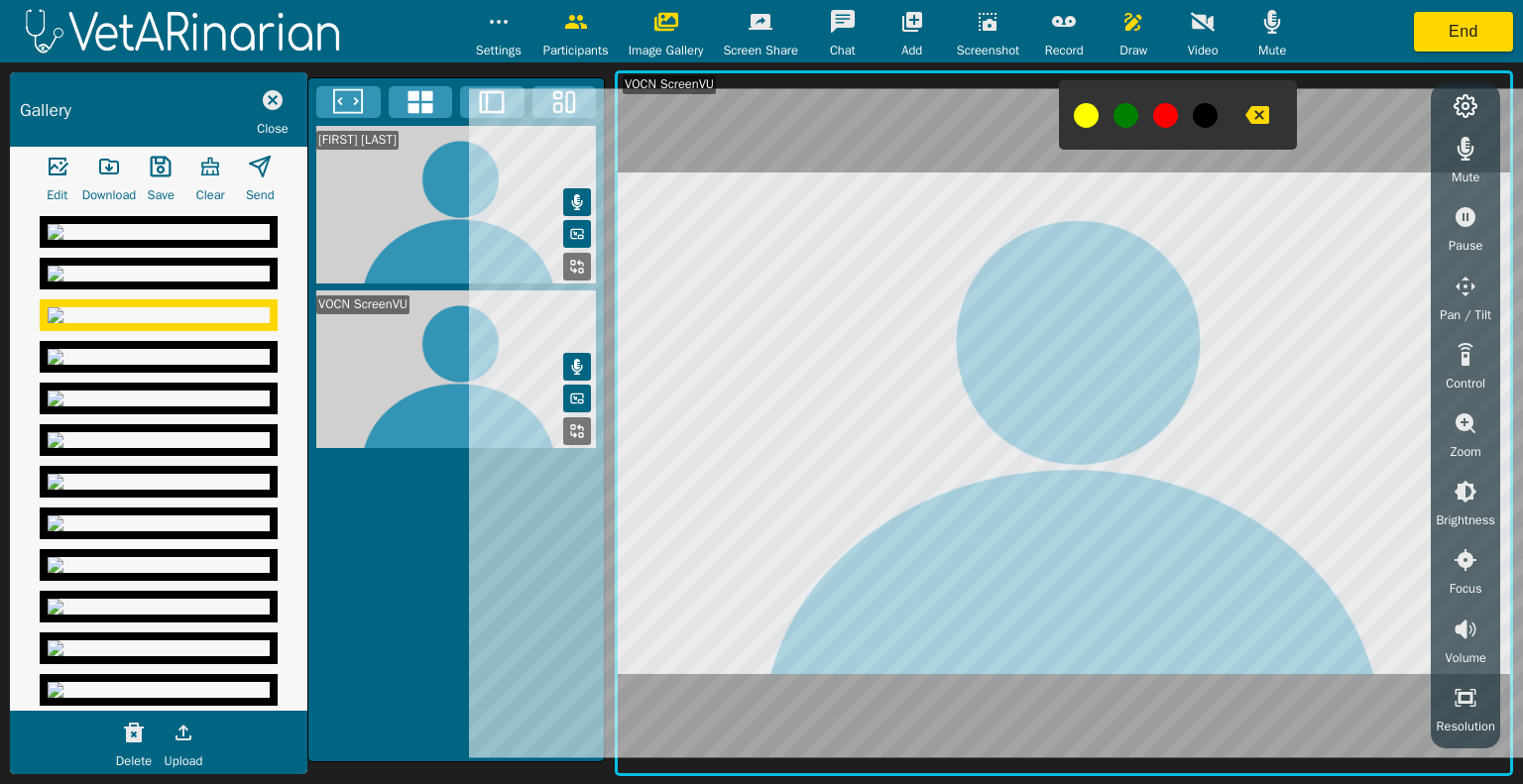 click 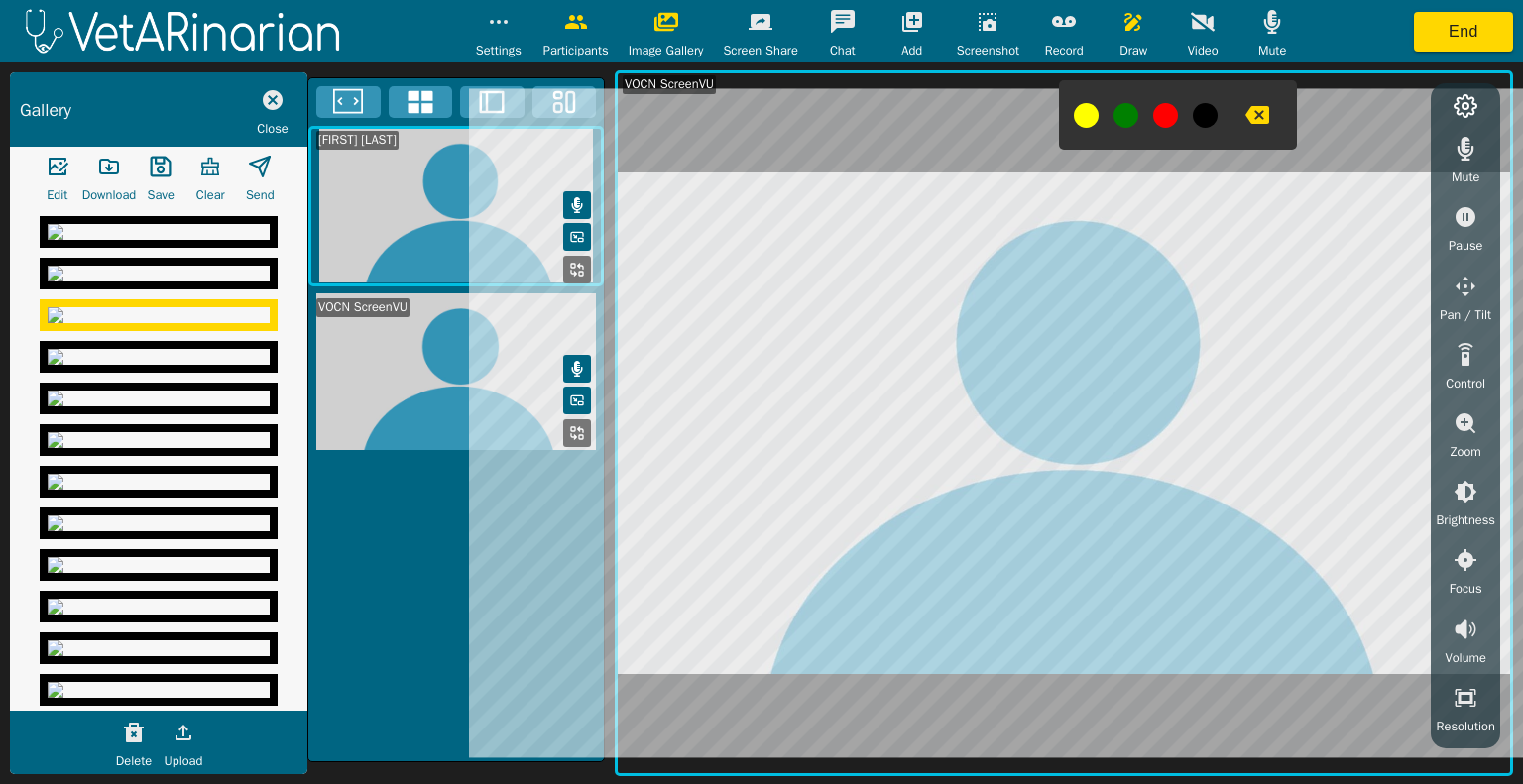 click at bounding box center [1257, 115] 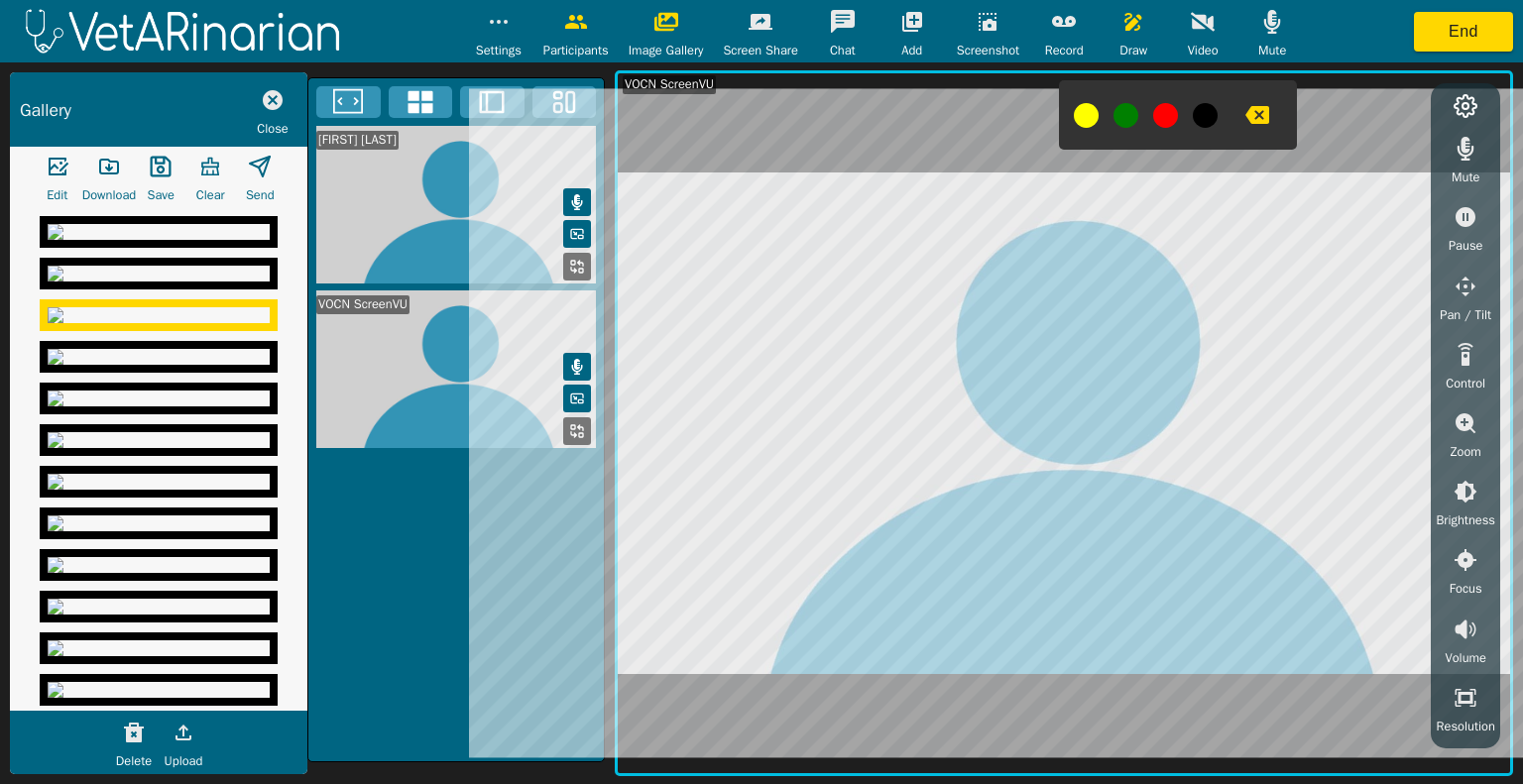 click at bounding box center (159, 232) 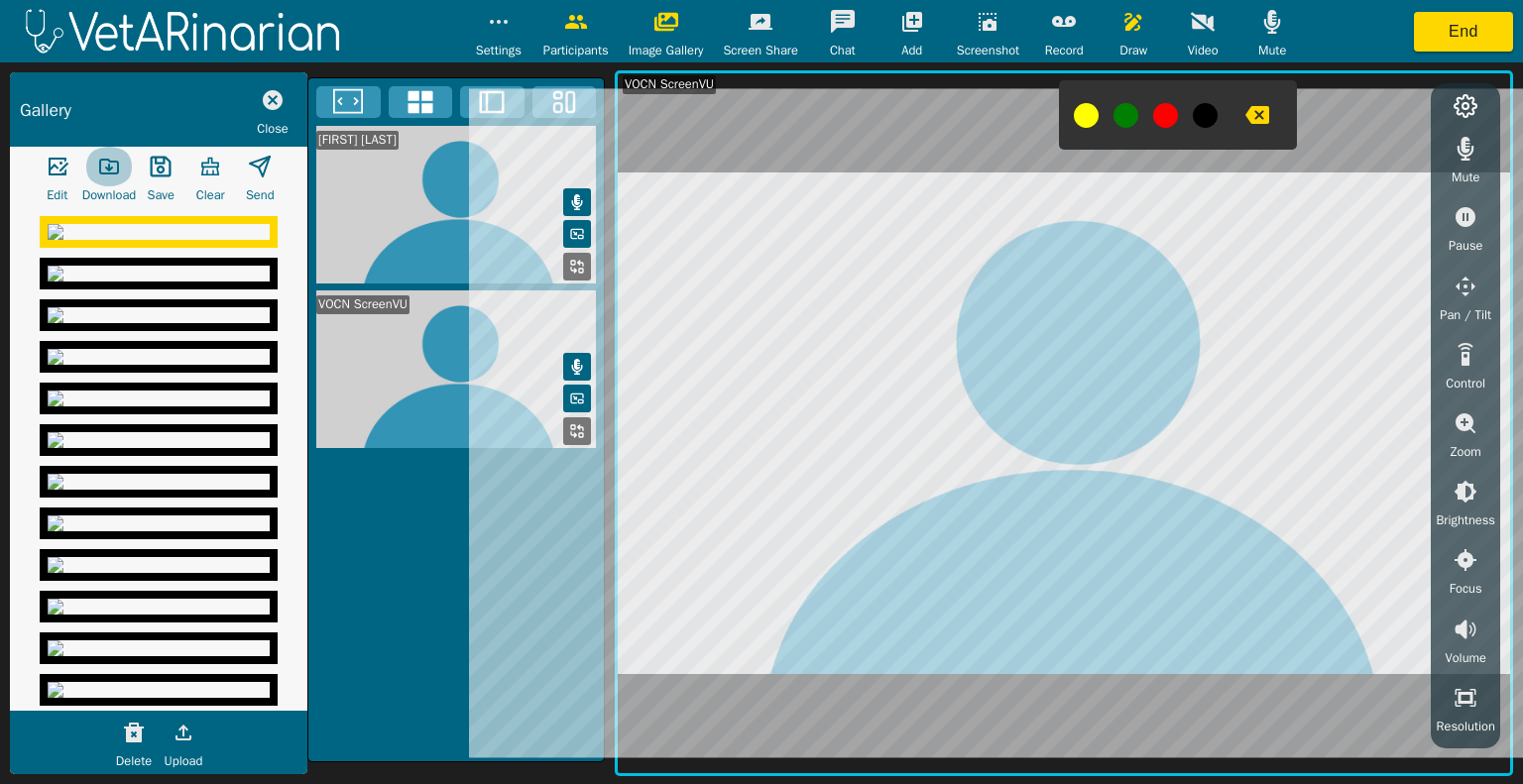click 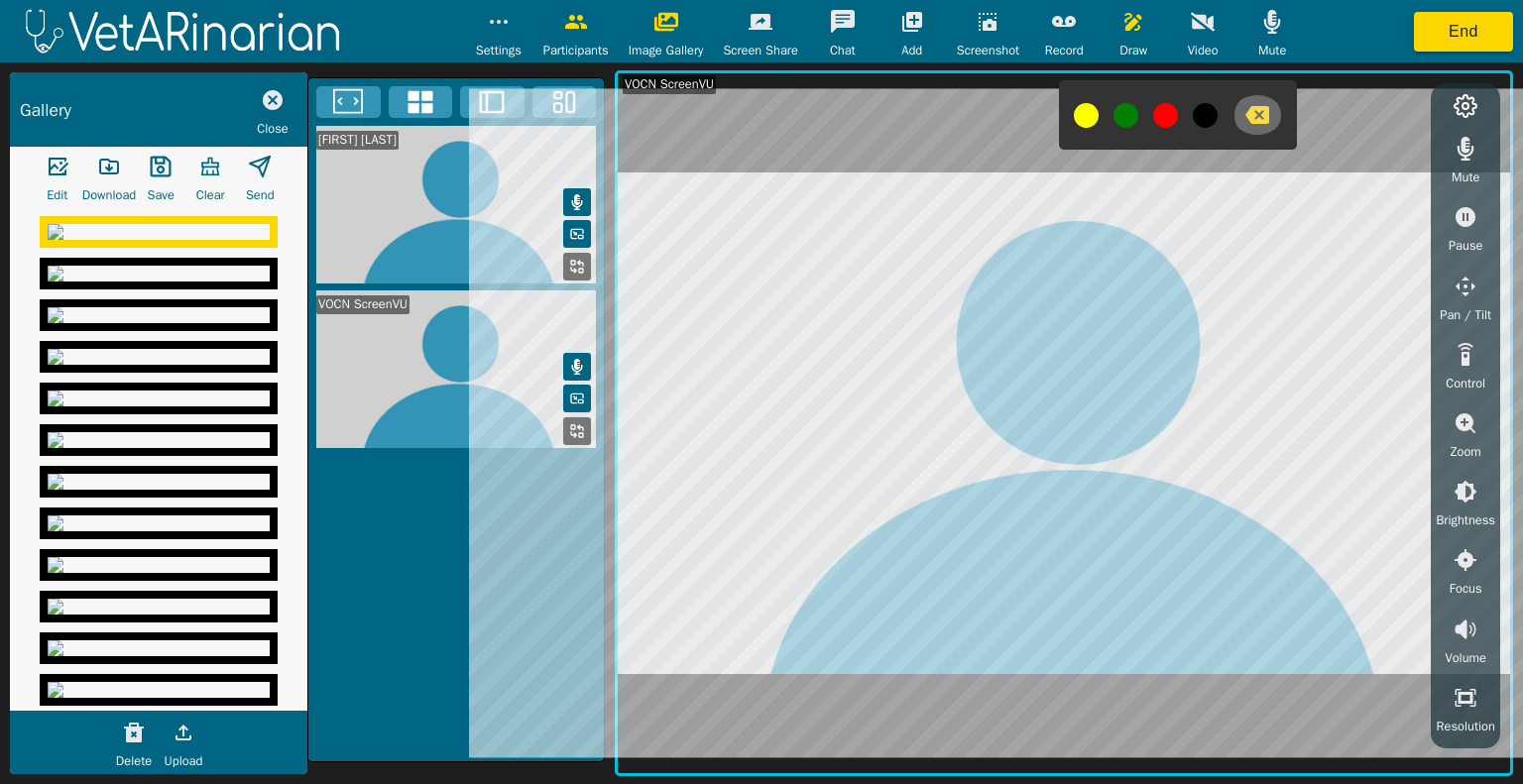 click 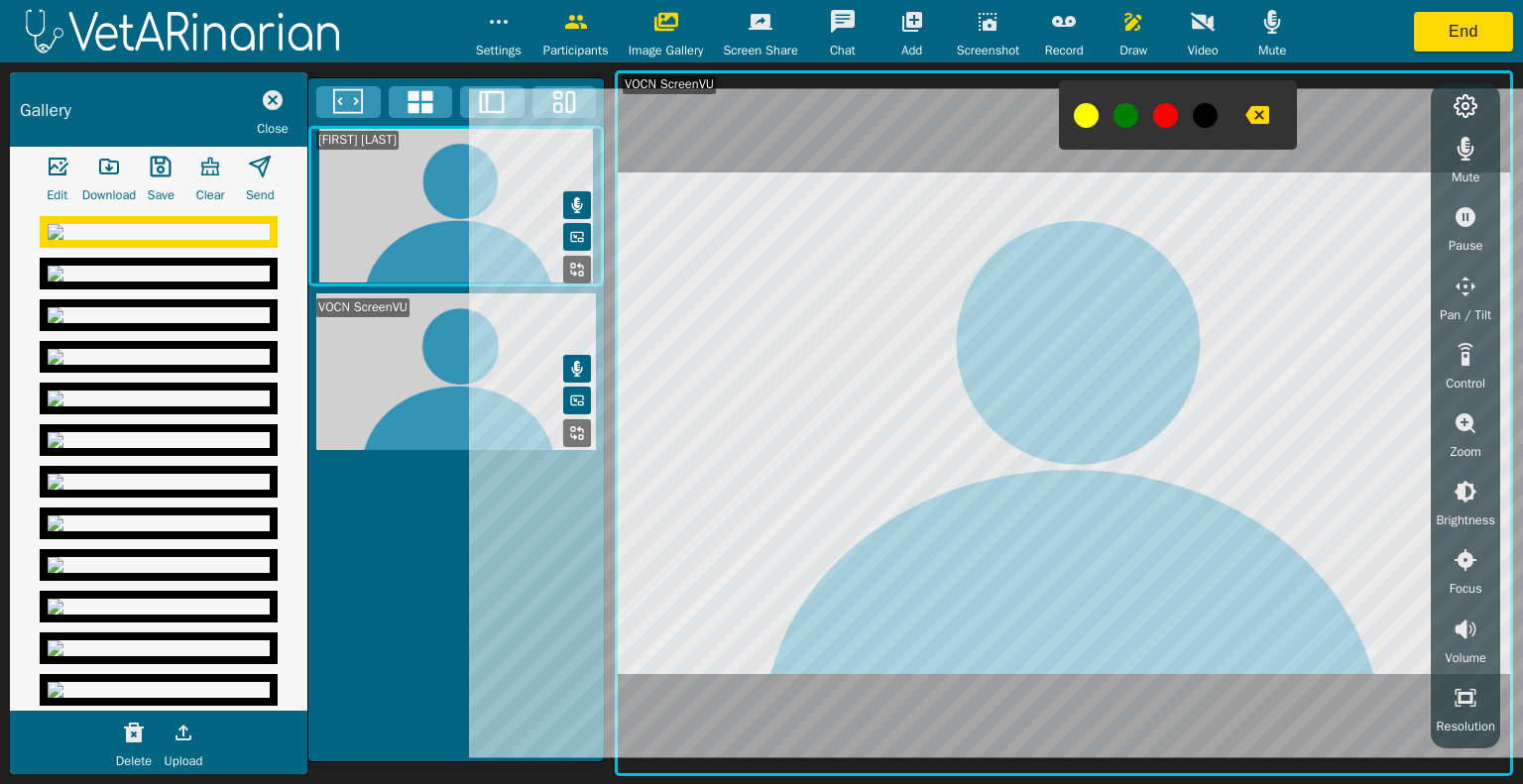 click 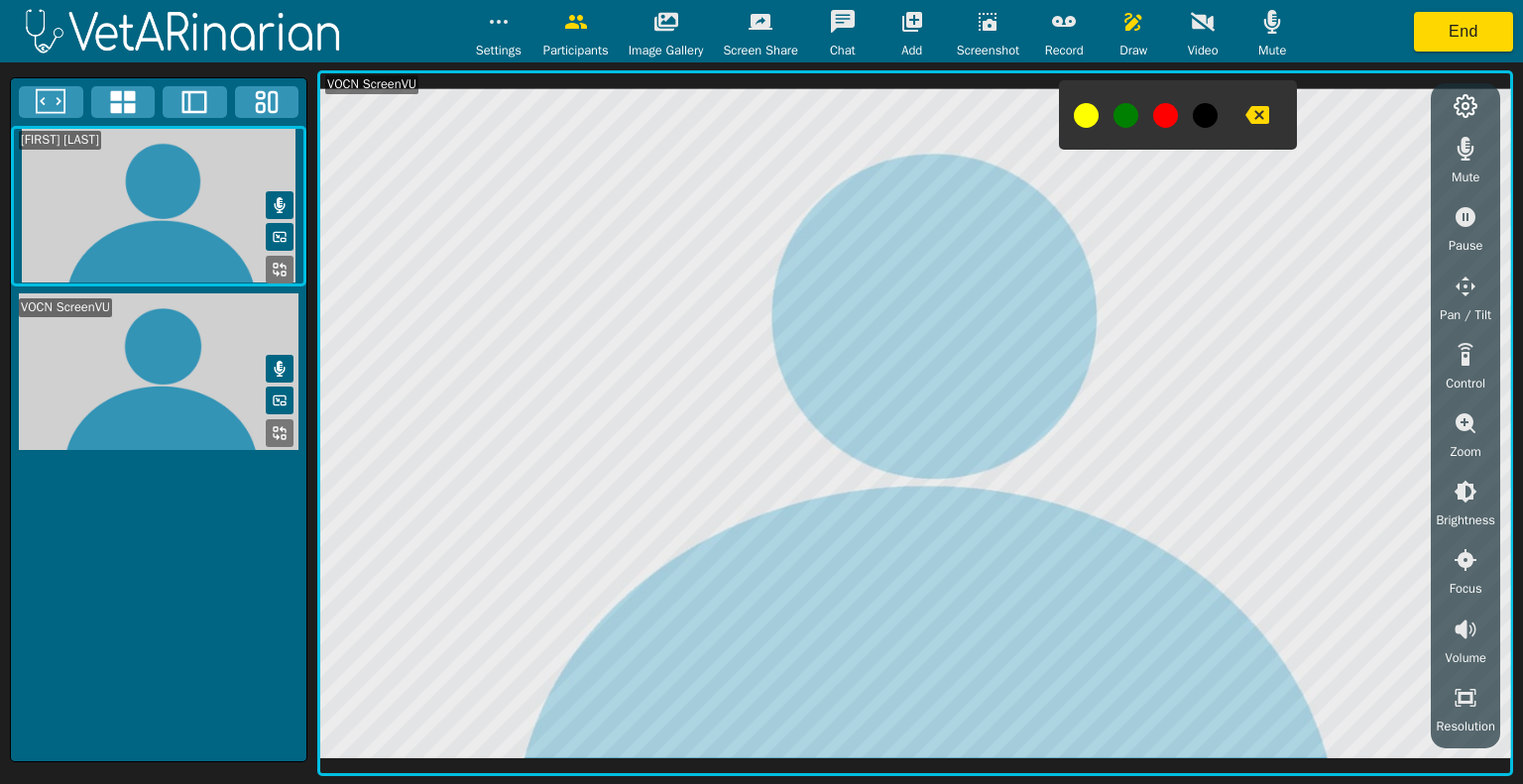 click 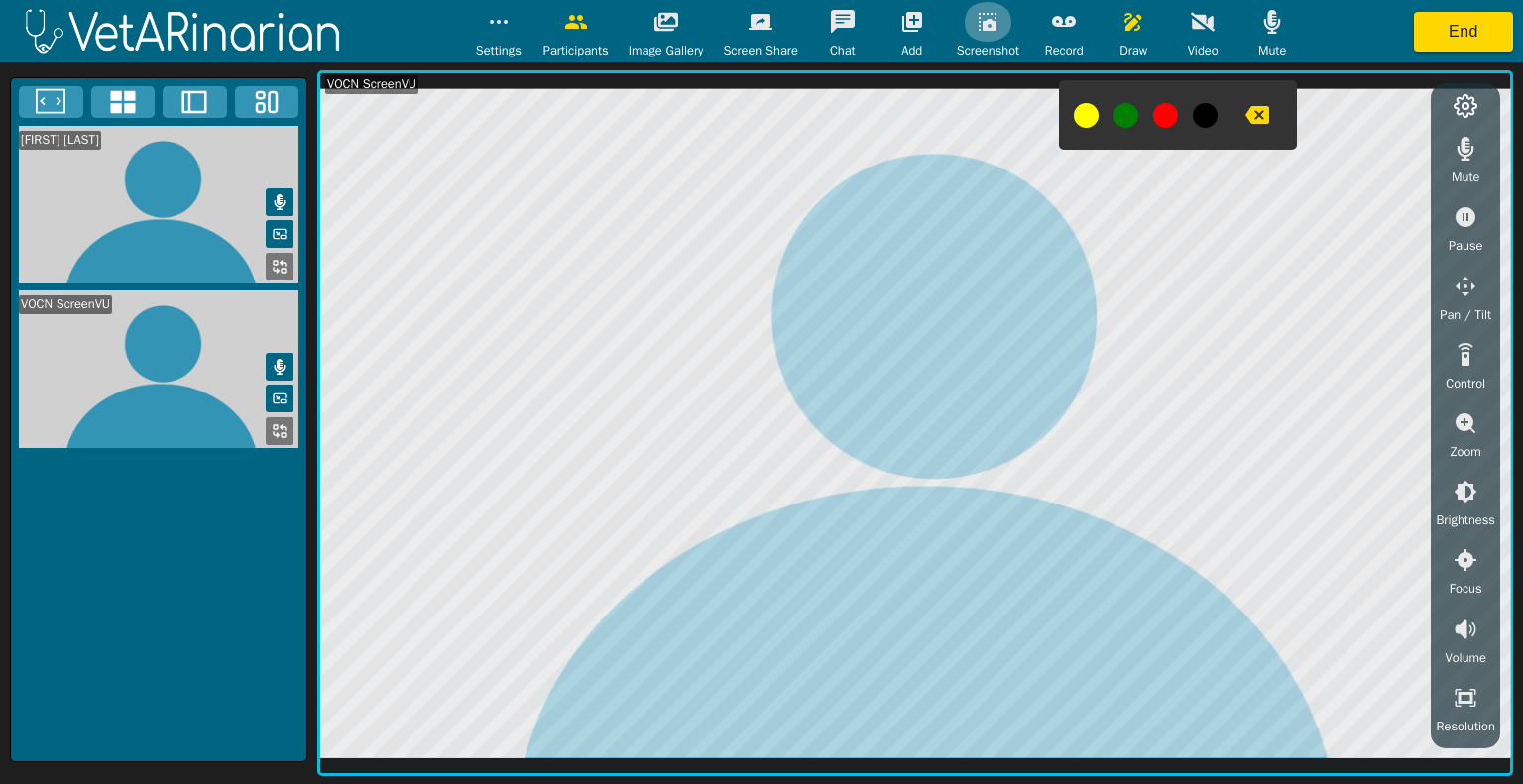 click 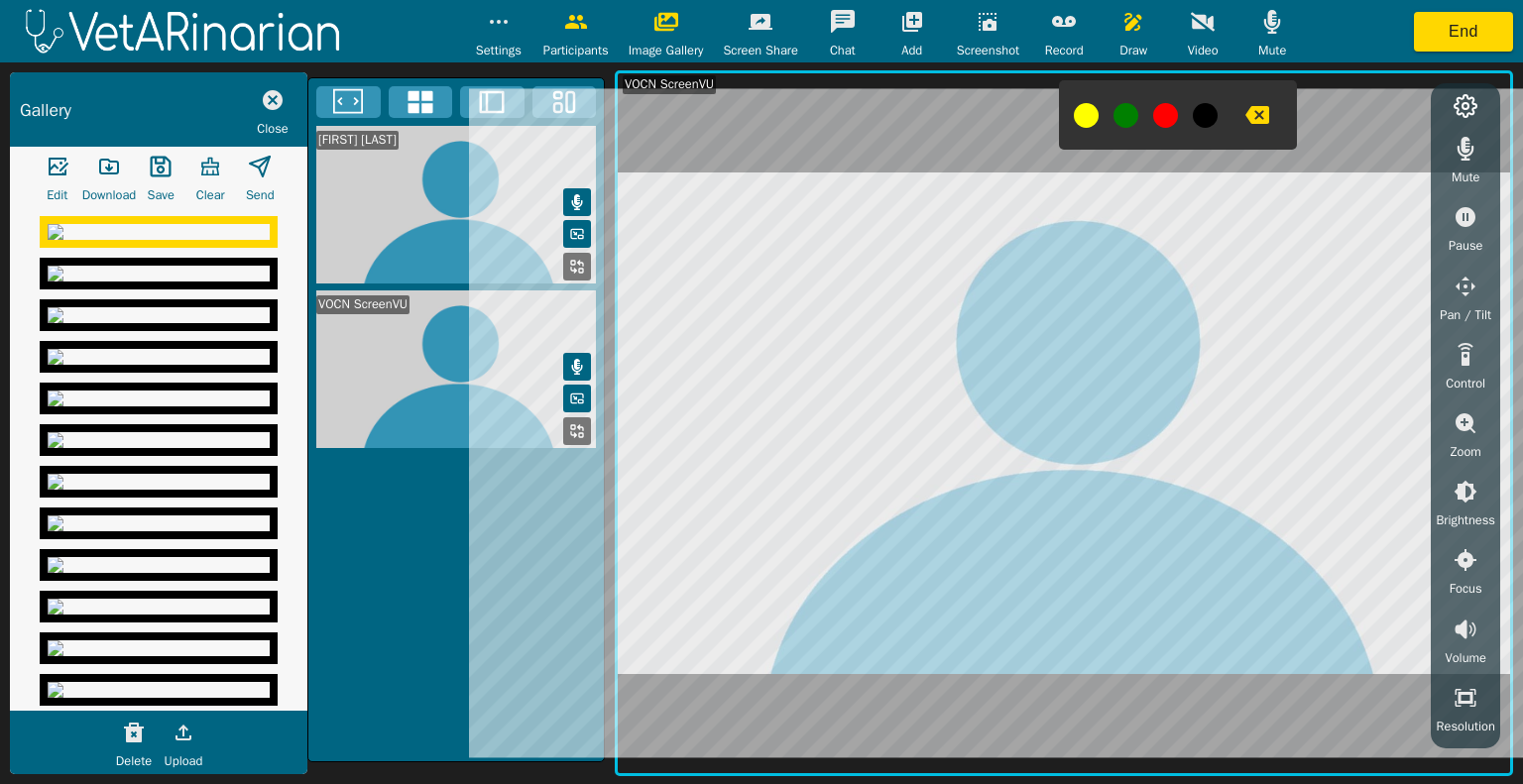click 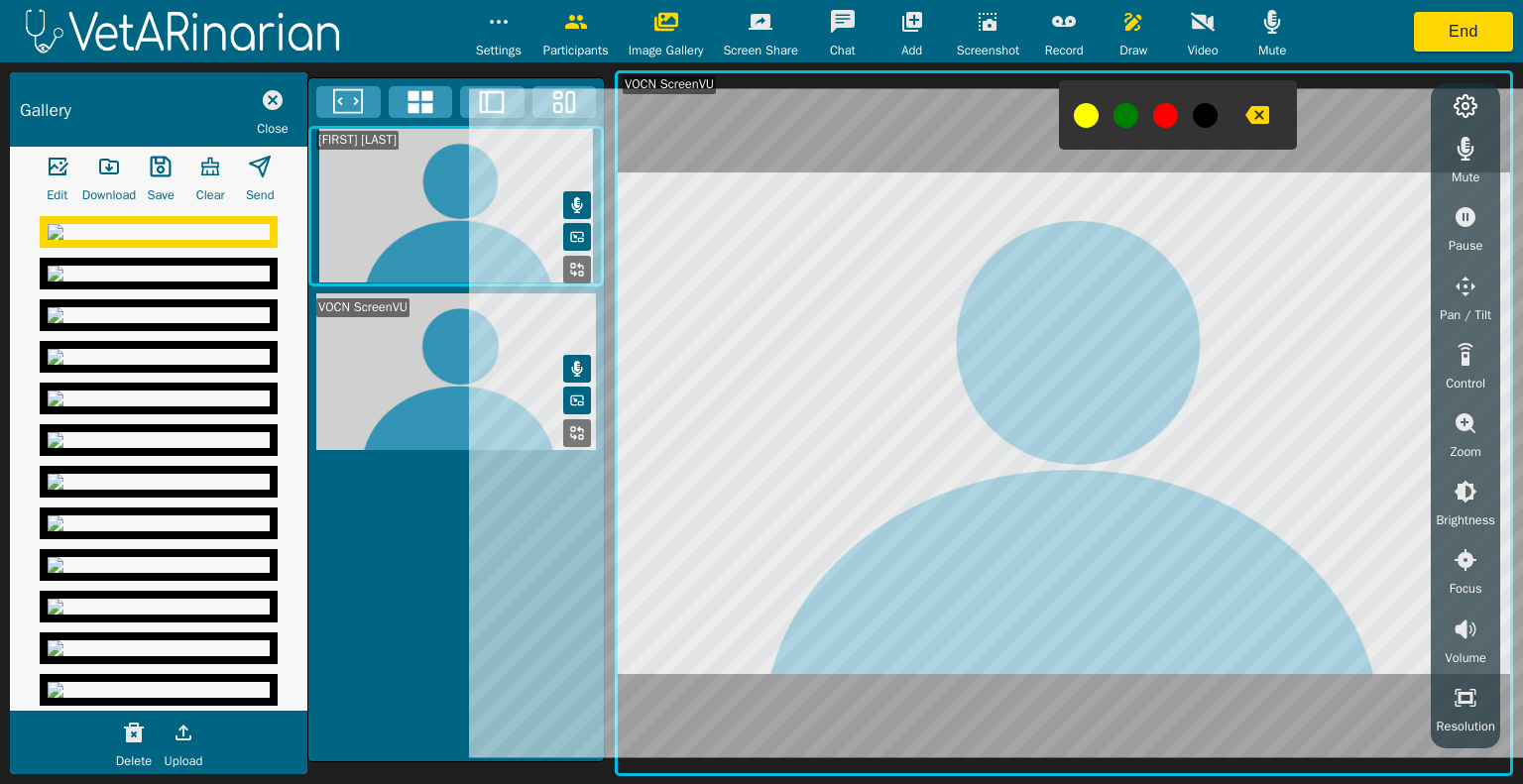 click 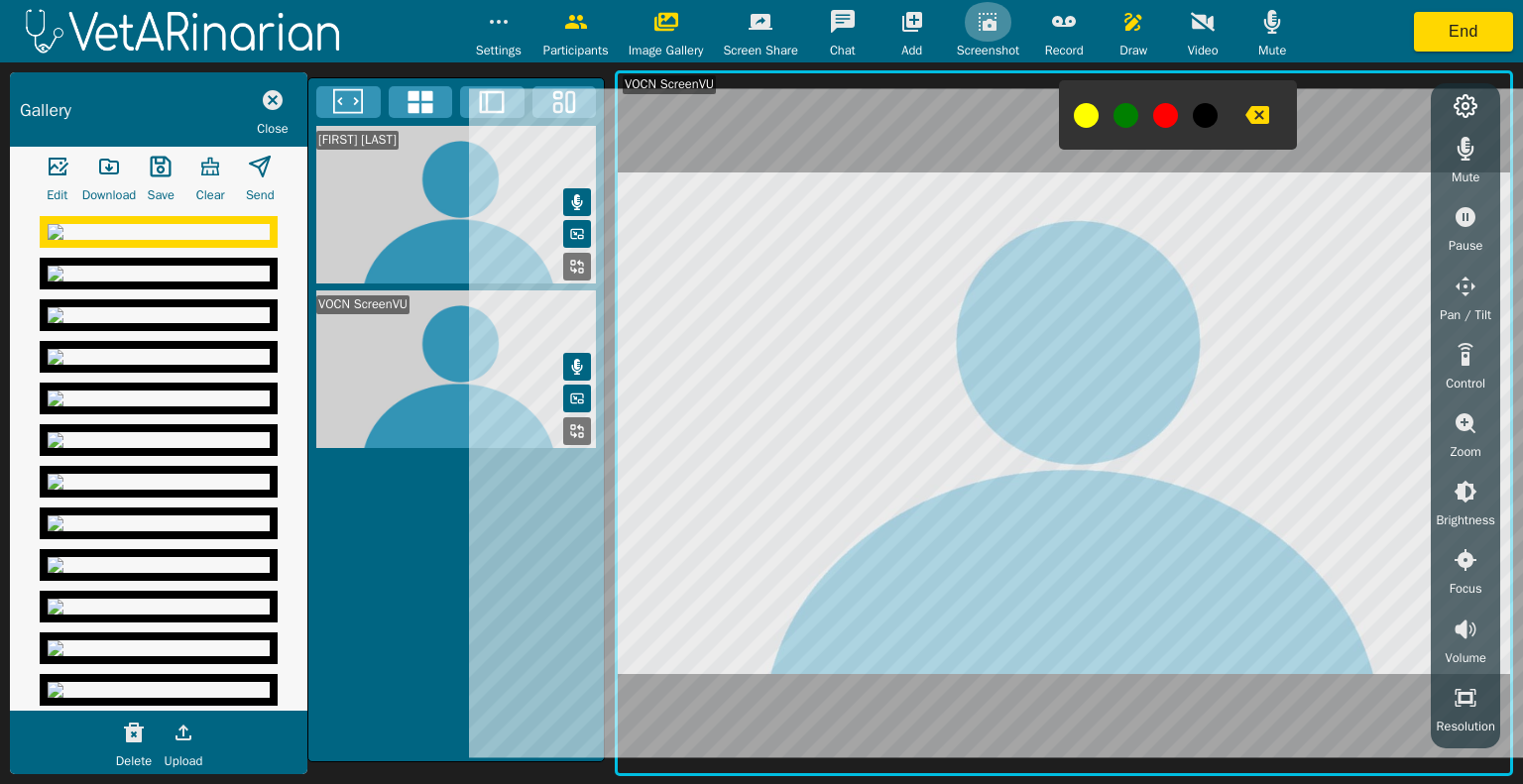 click 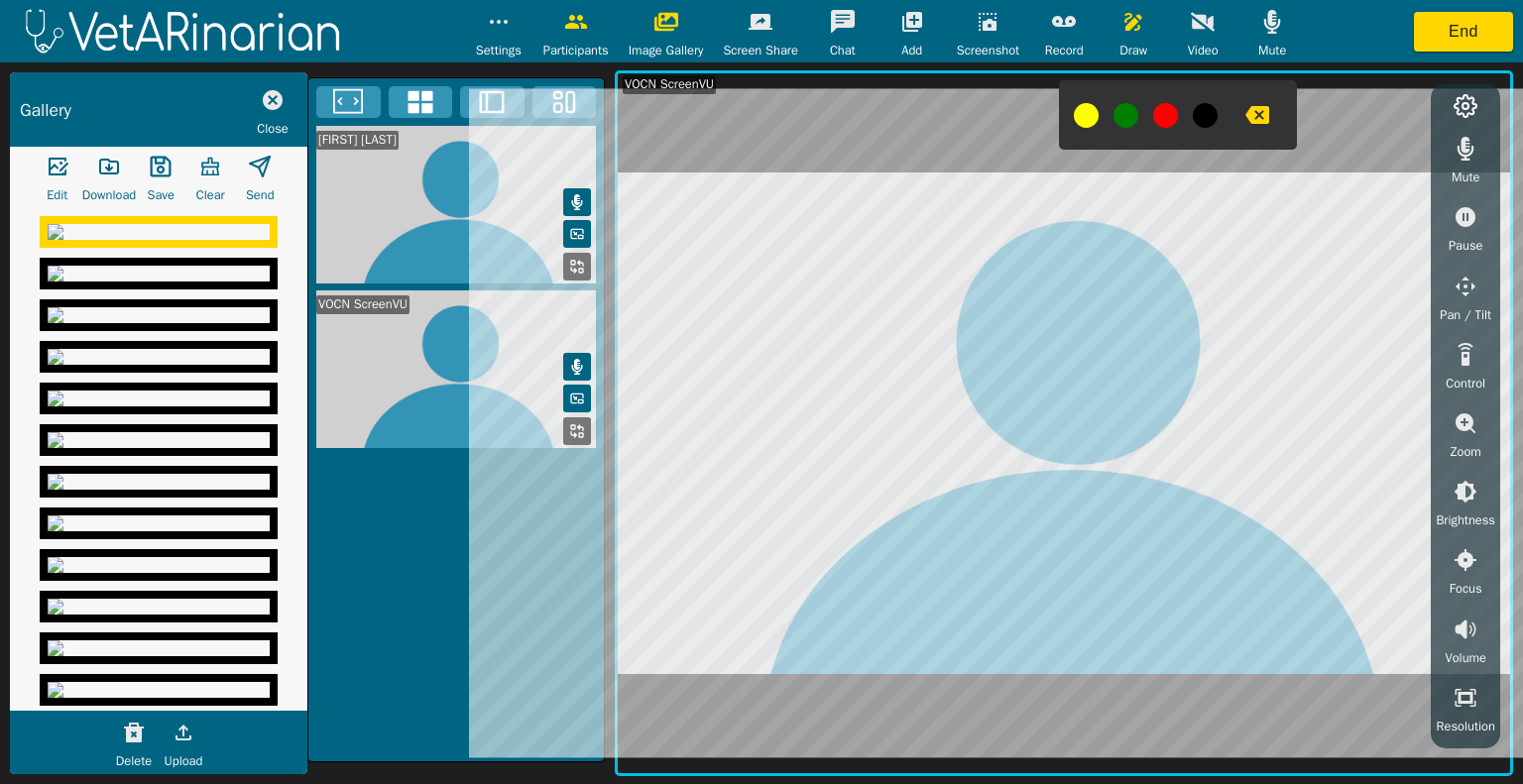 click at bounding box center [159, 232] 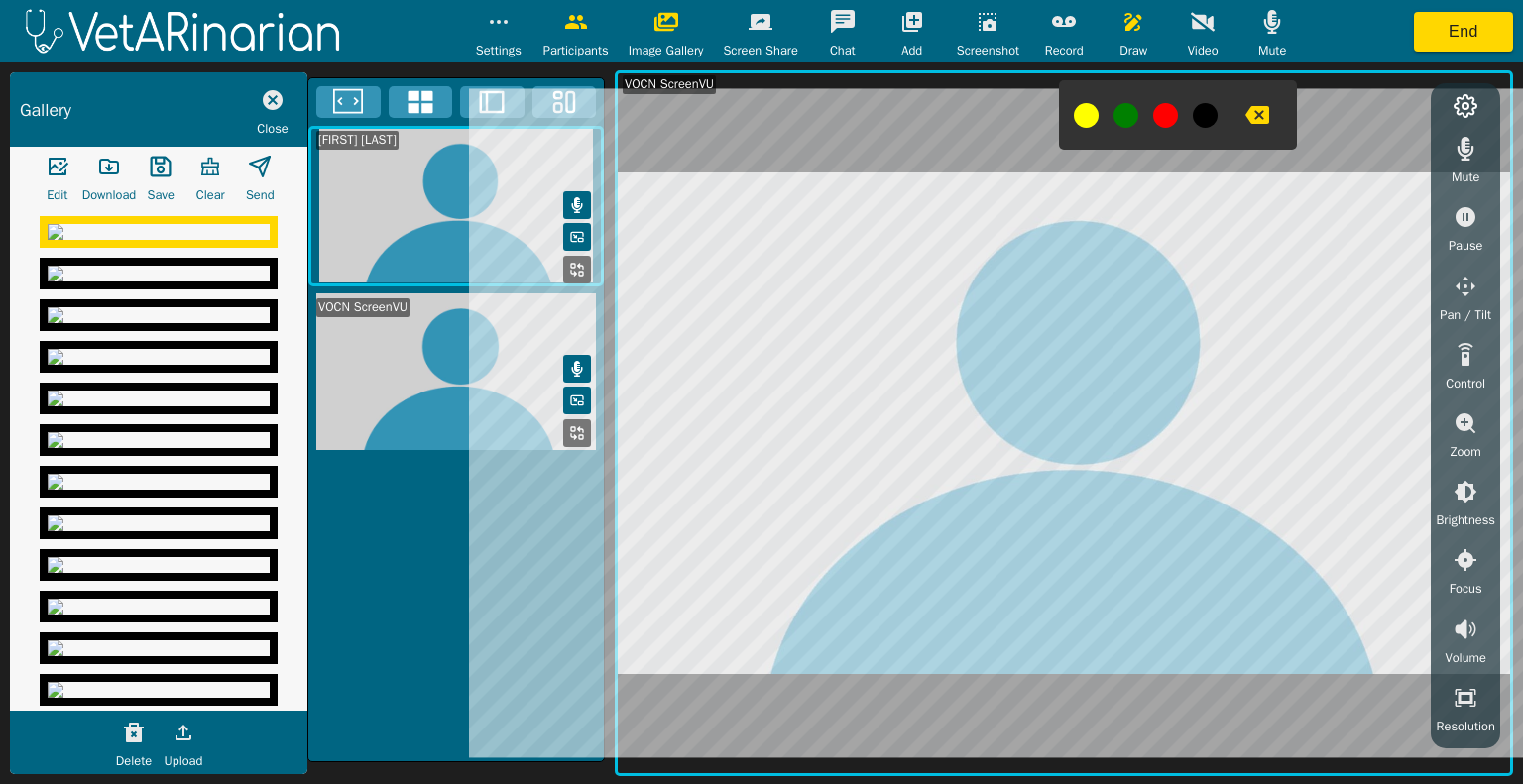 click 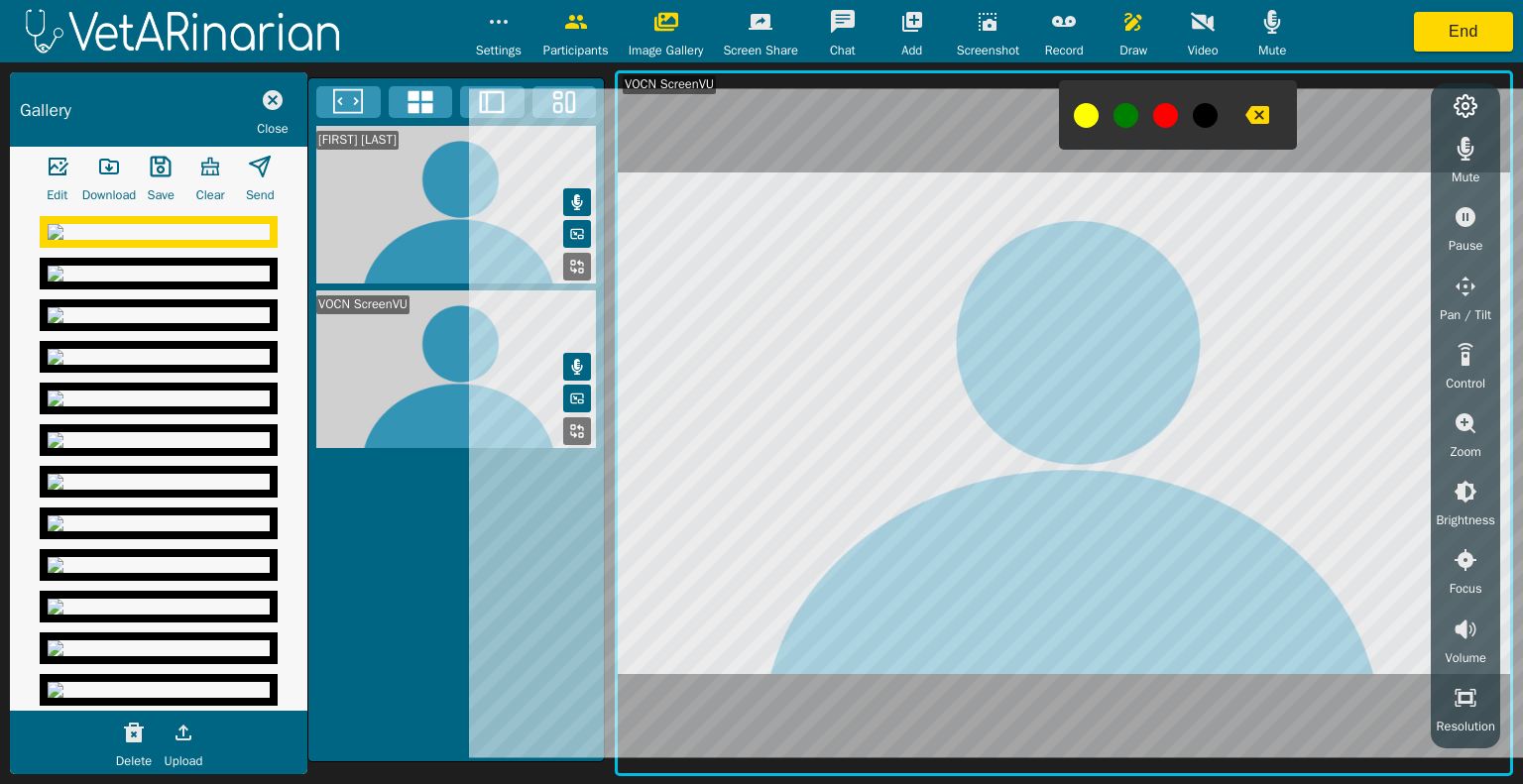 click at bounding box center [988, 22] 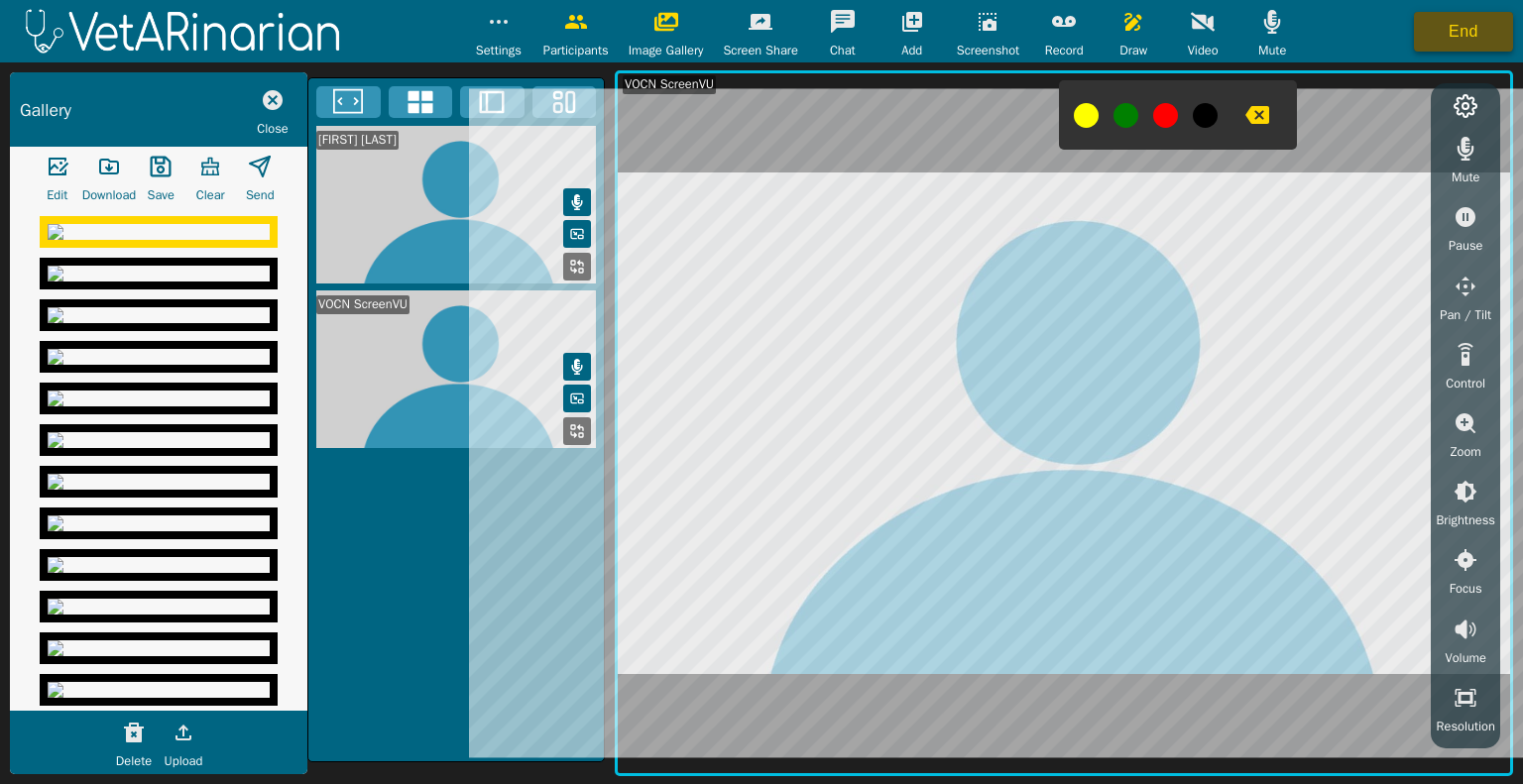 click on "End" at bounding box center [1464, 32] 